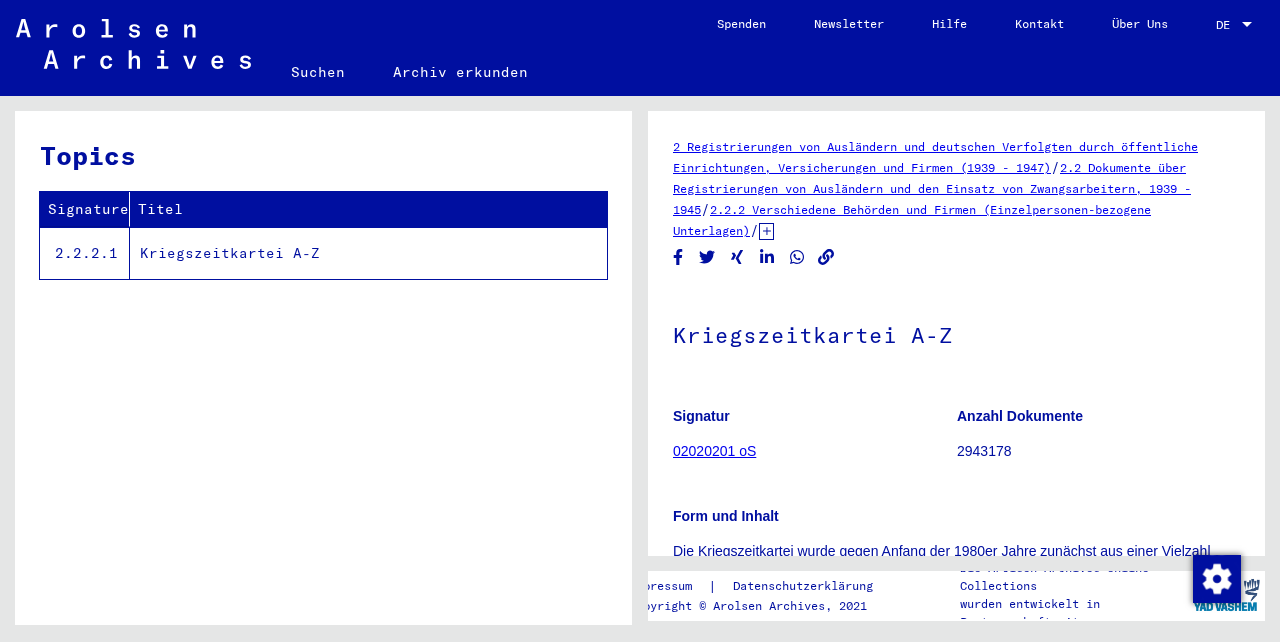 scroll, scrollTop: 0, scrollLeft: 0, axis: both 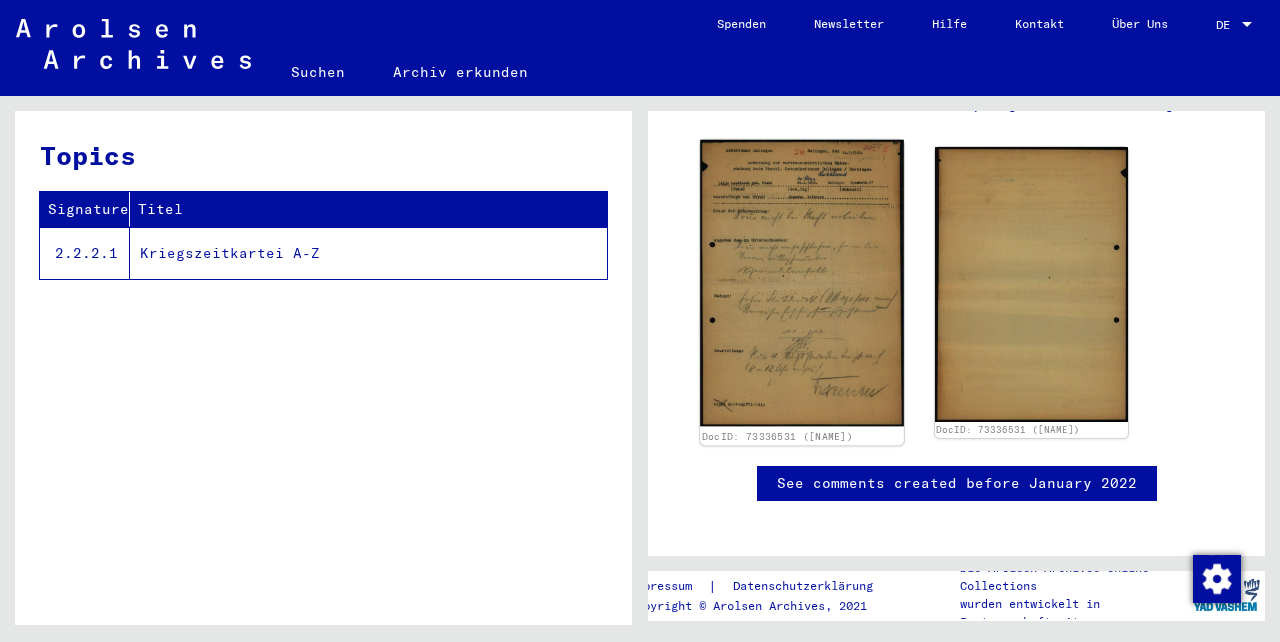 click 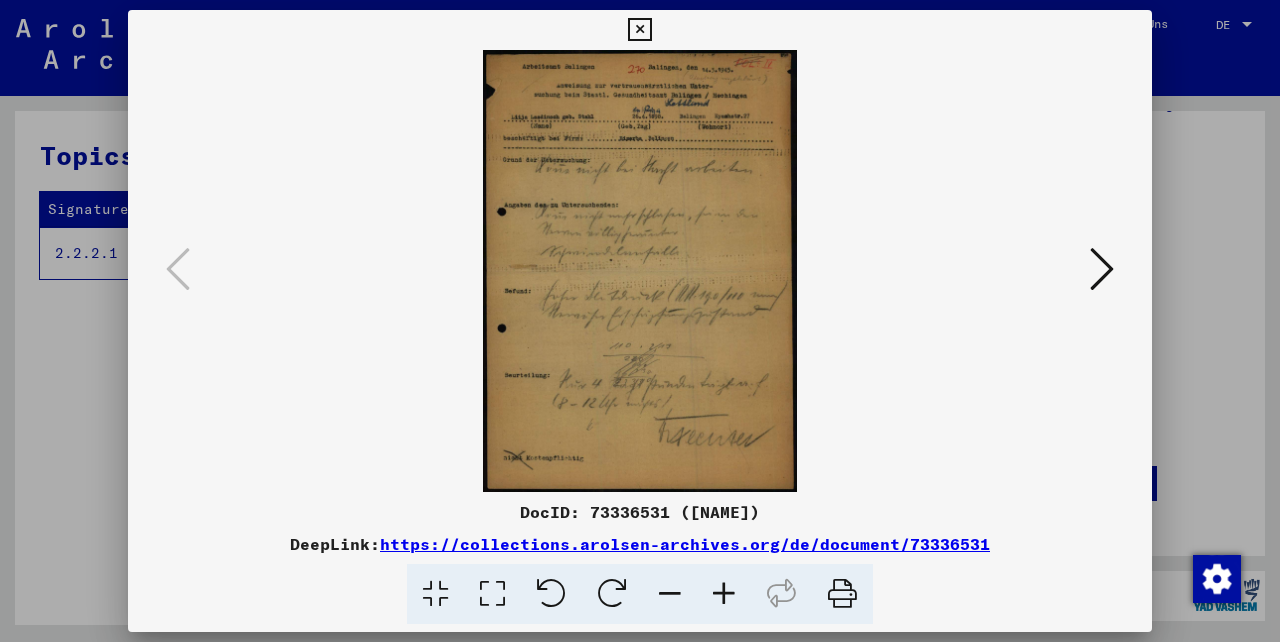 drag, startPoint x: 671, startPoint y: 311, endPoint x: 912, endPoint y: 191, distance: 269.22296 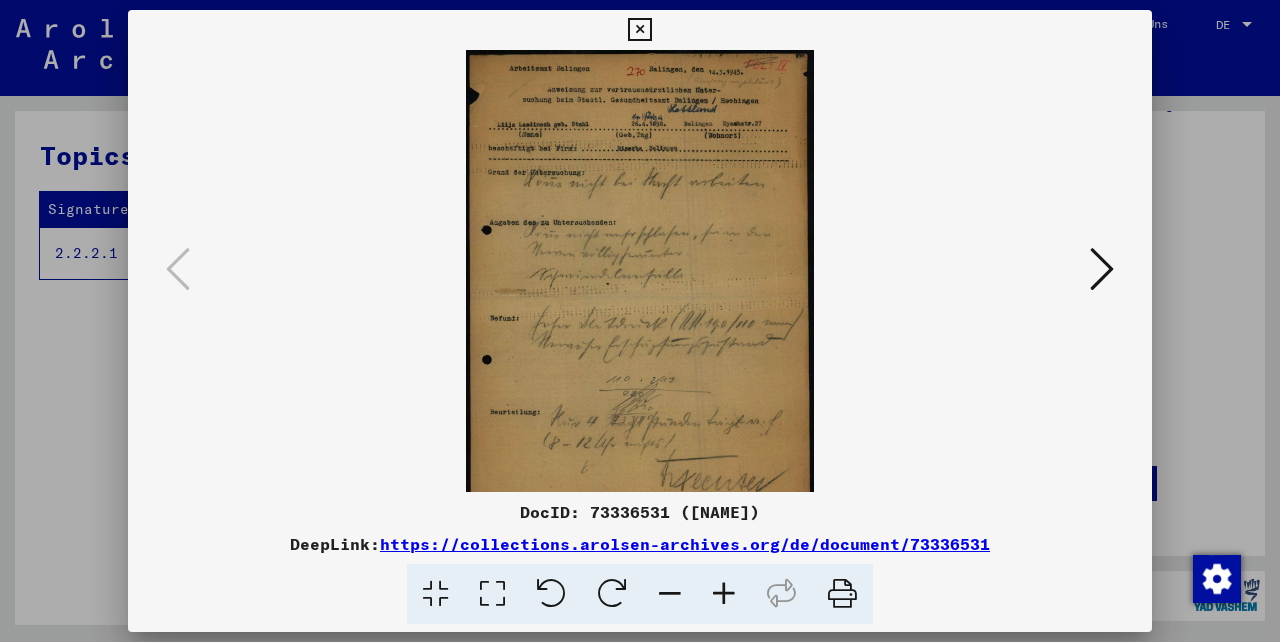 click at bounding box center (724, 594) 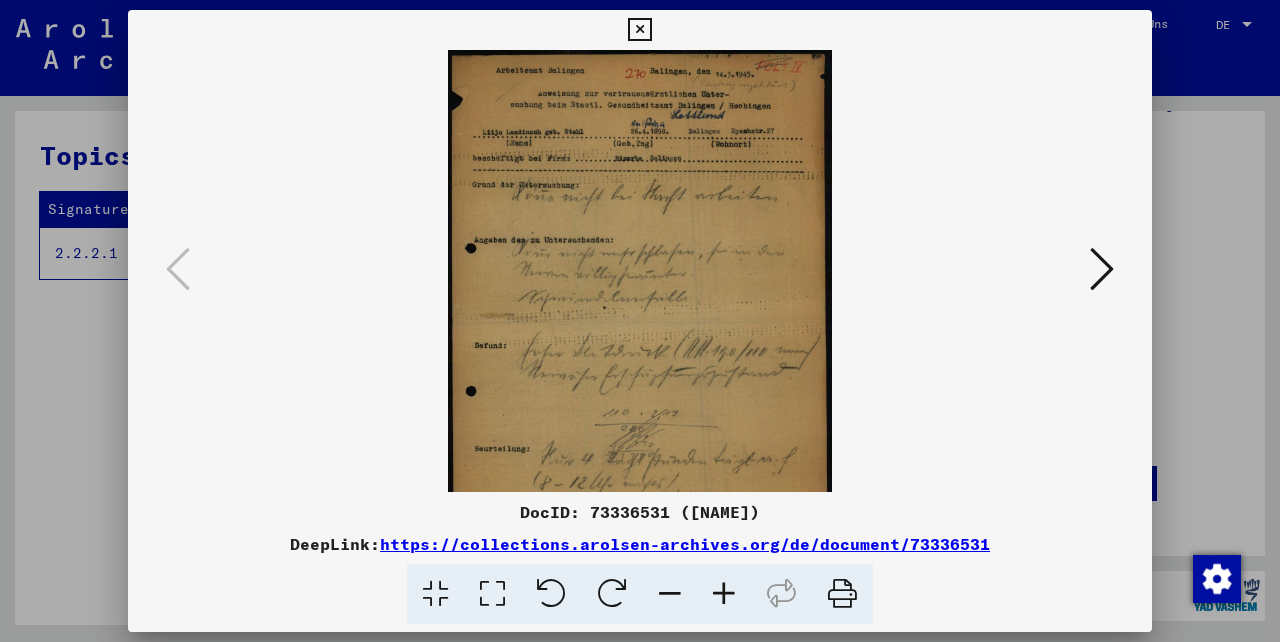 click at bounding box center [724, 594] 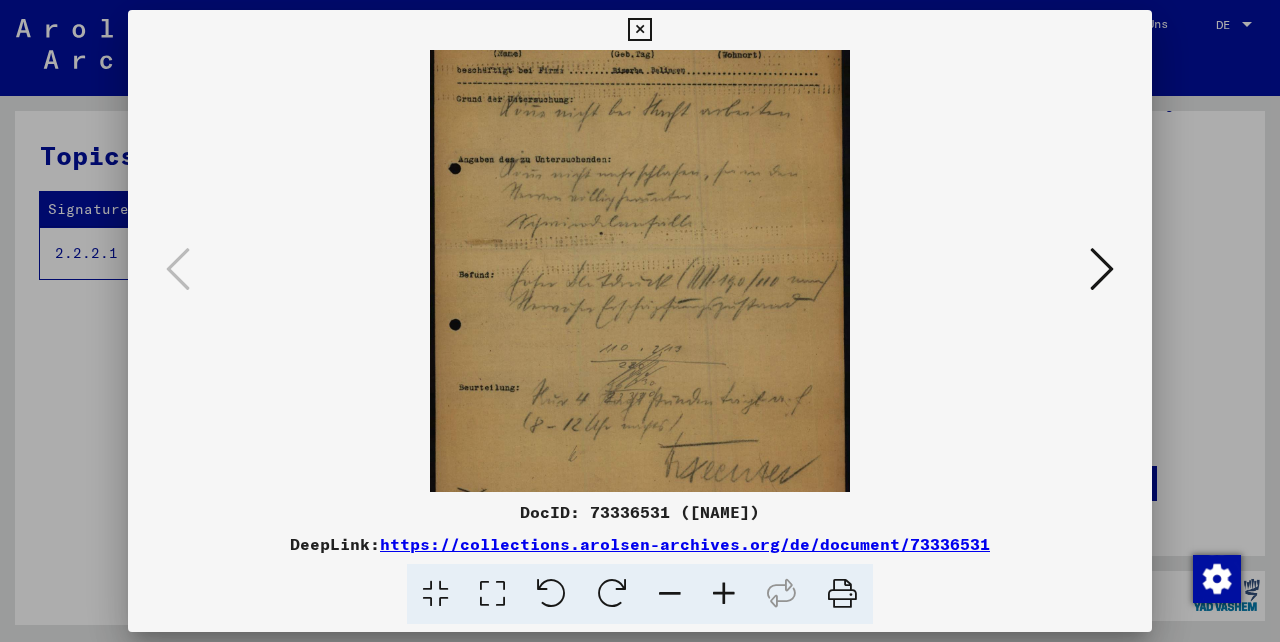 drag, startPoint x: 674, startPoint y: 285, endPoint x: 909, endPoint y: 186, distance: 255.00197 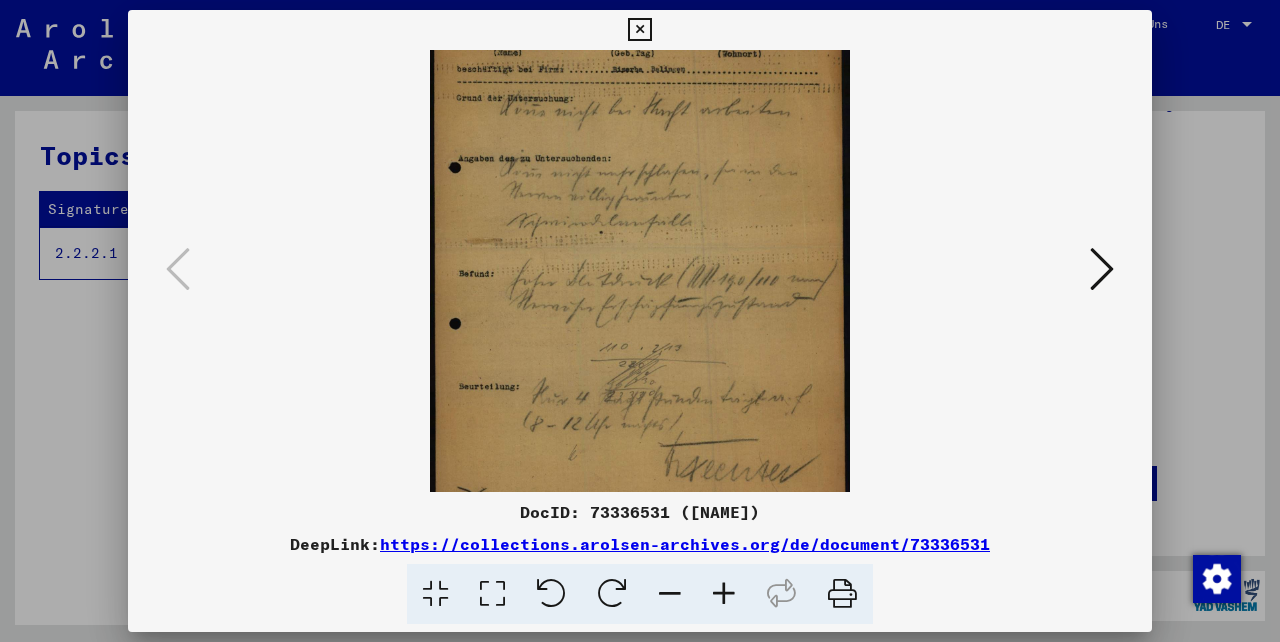 click at bounding box center [670, 594] 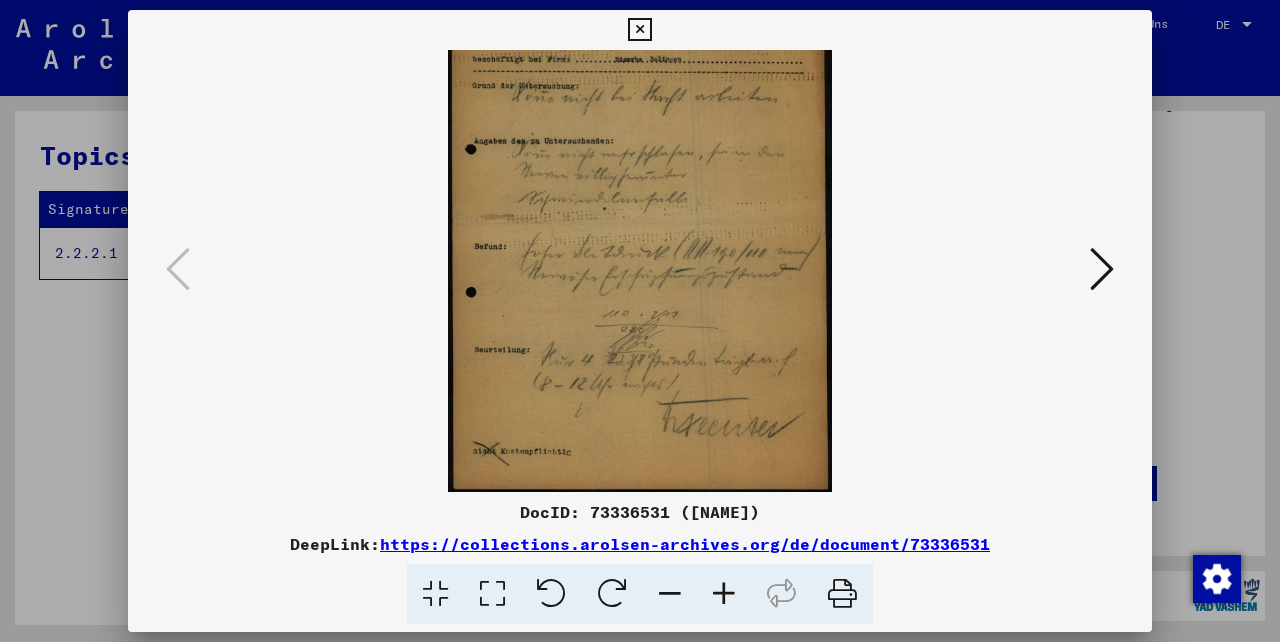 click at bounding box center (670, 594) 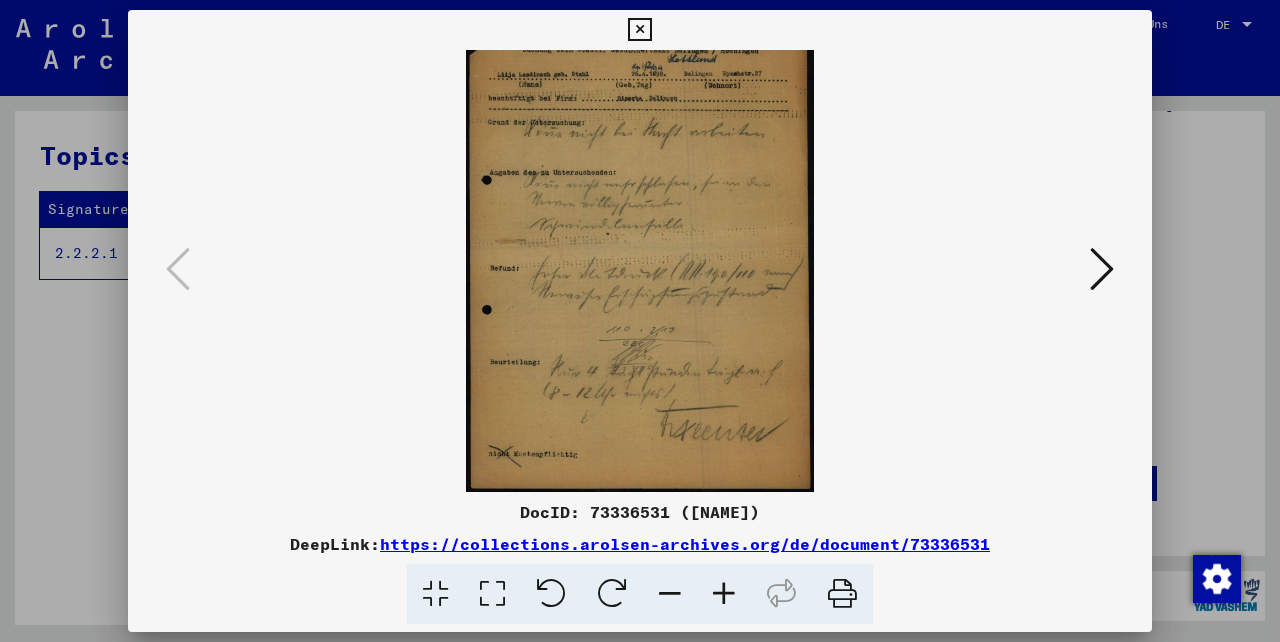 click at bounding box center (670, 594) 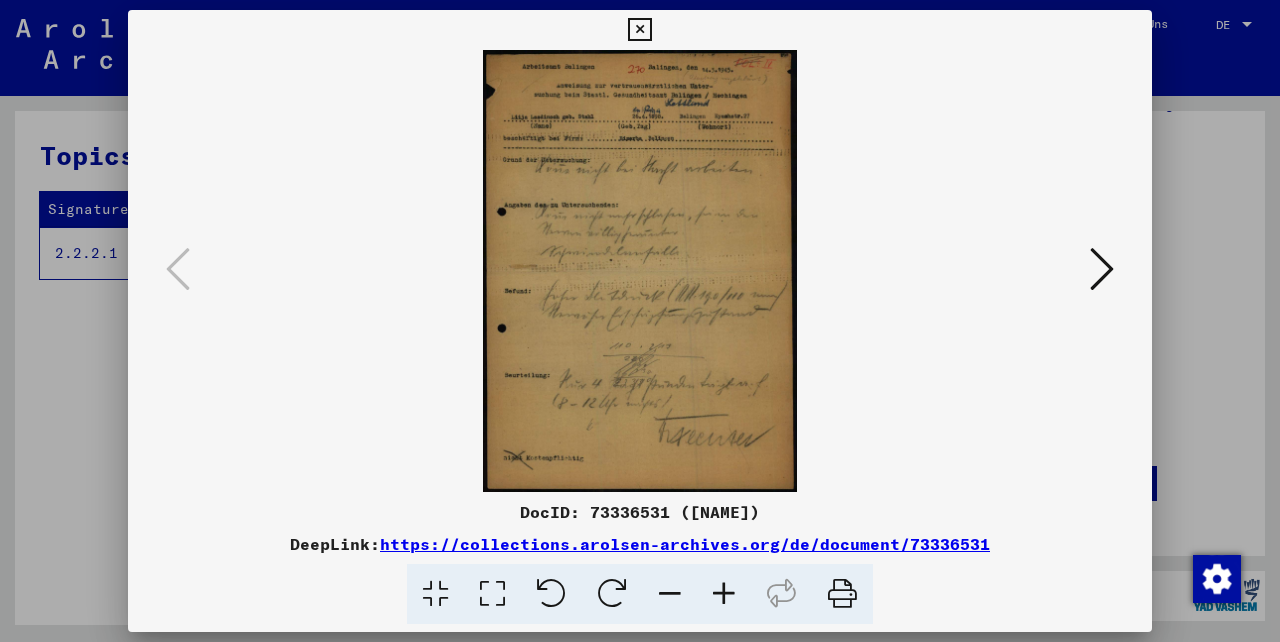 scroll, scrollTop: 0, scrollLeft: 0, axis: both 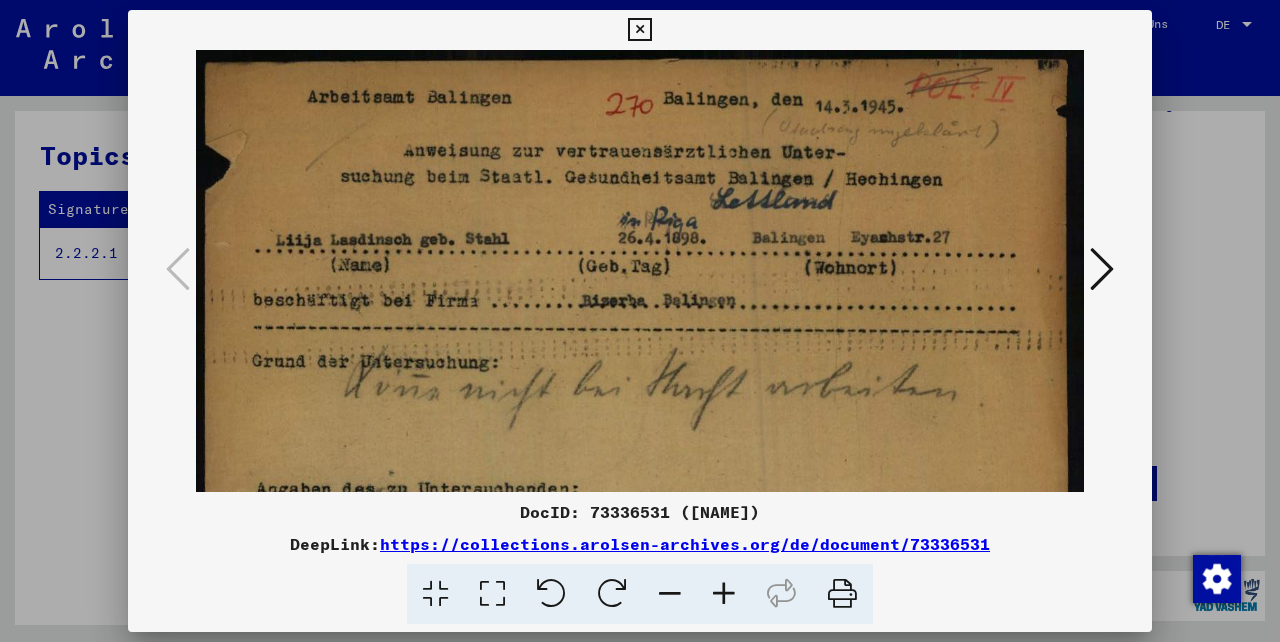 click at bounding box center [670, 594] 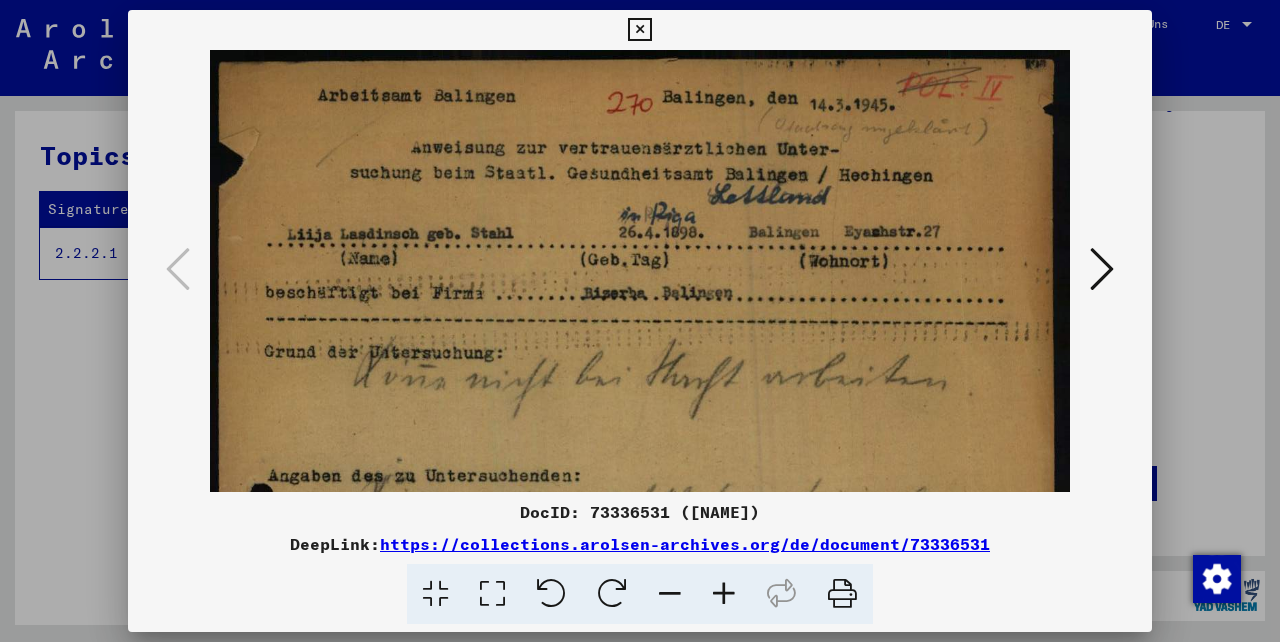 click at bounding box center (670, 594) 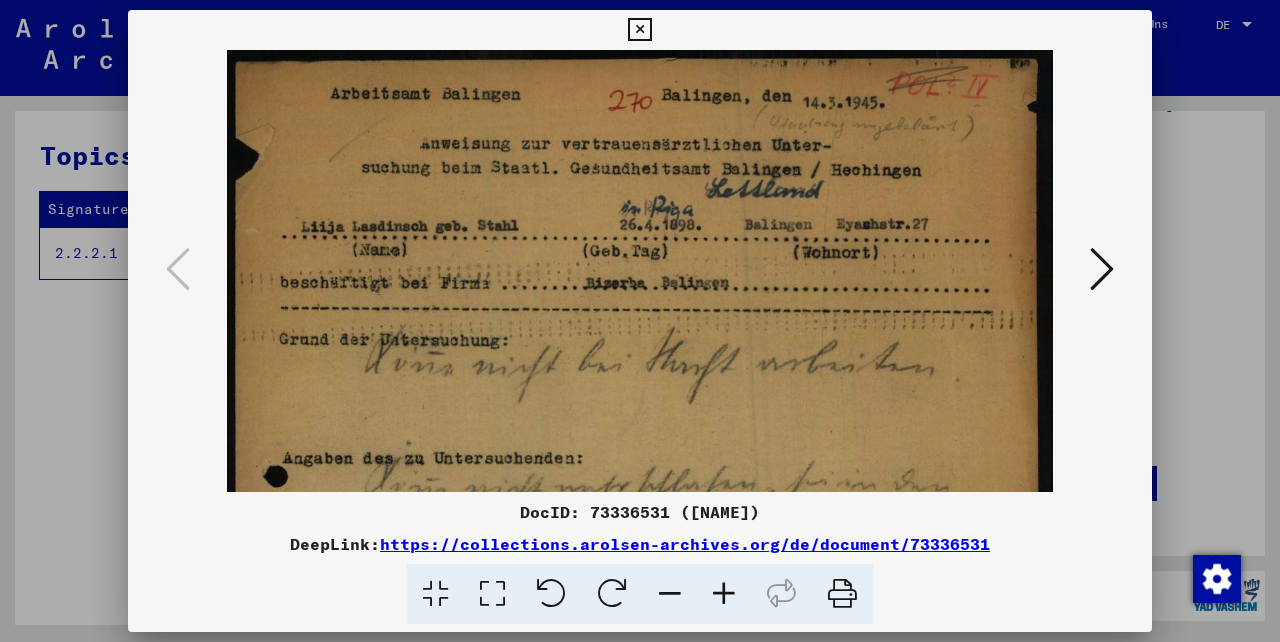 click at bounding box center [670, 594] 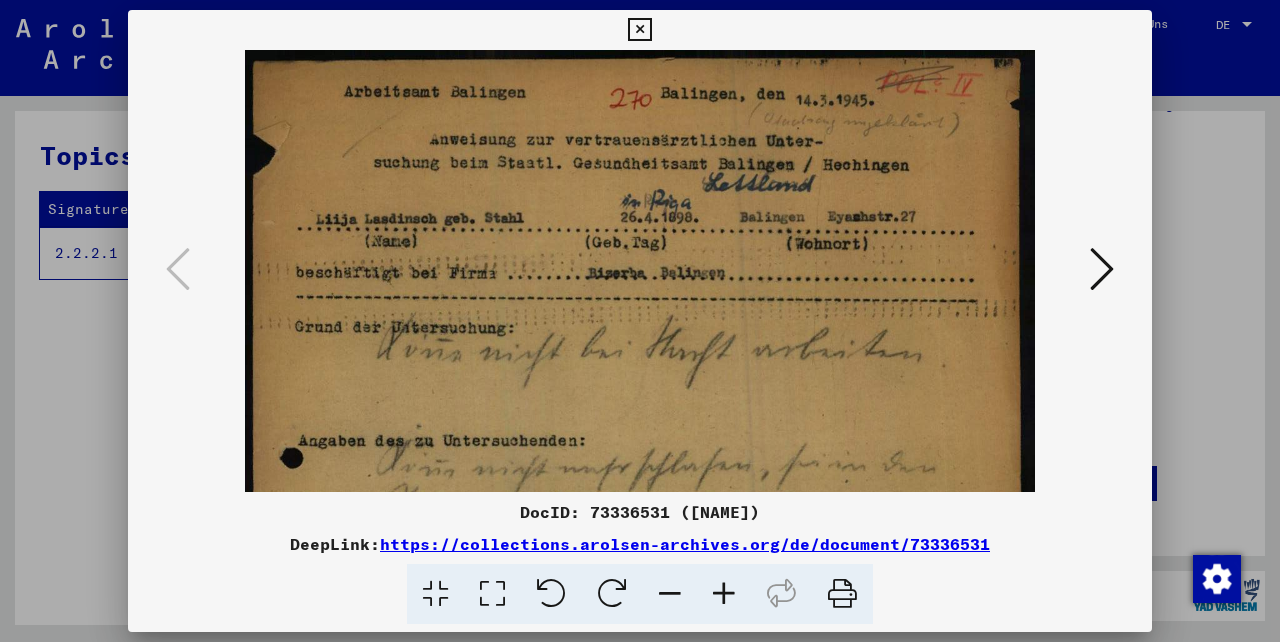 click at bounding box center (670, 594) 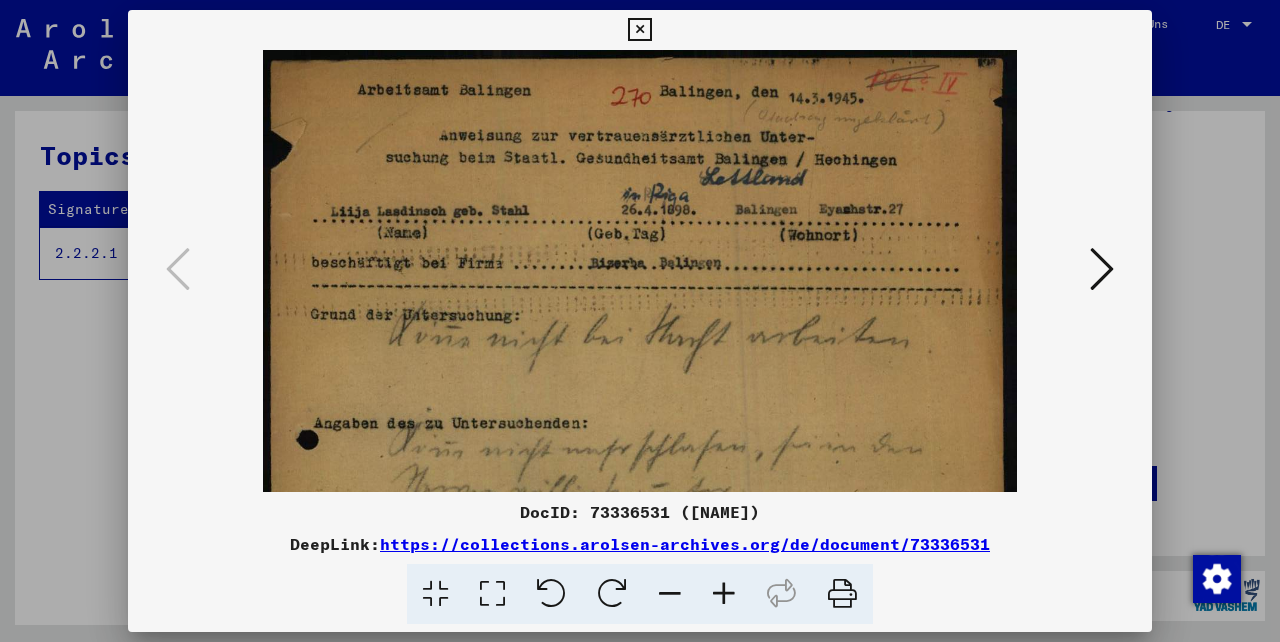 click at bounding box center (670, 594) 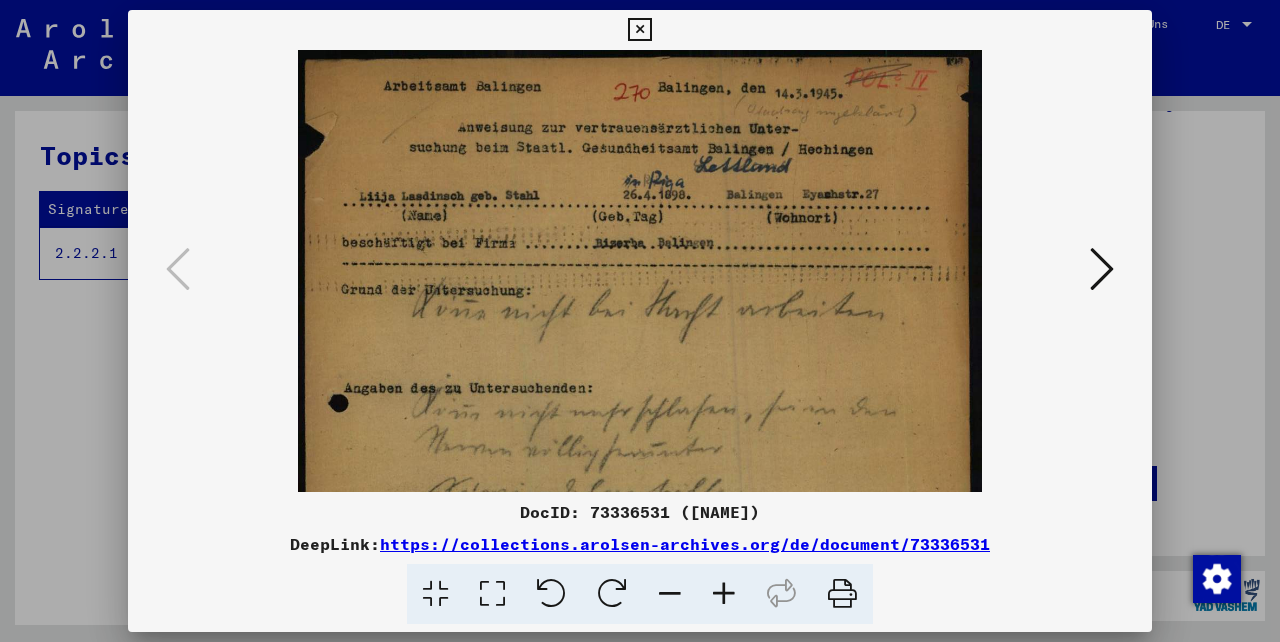 click at bounding box center (670, 594) 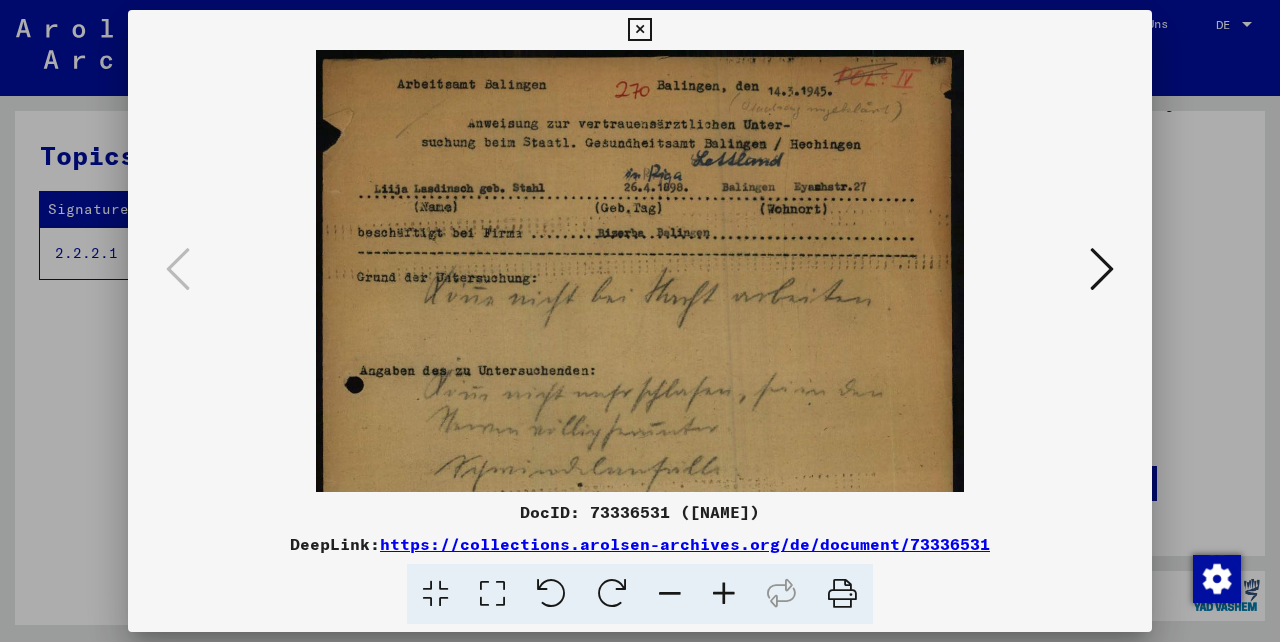 click at bounding box center (670, 594) 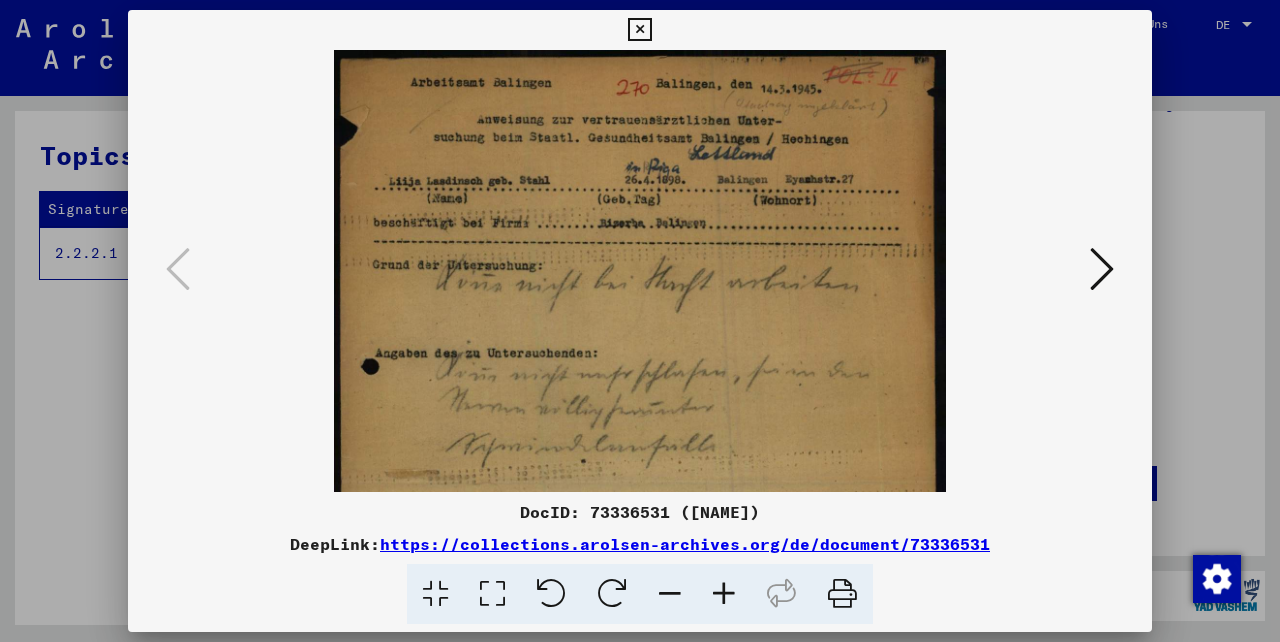 click at bounding box center (492, 594) 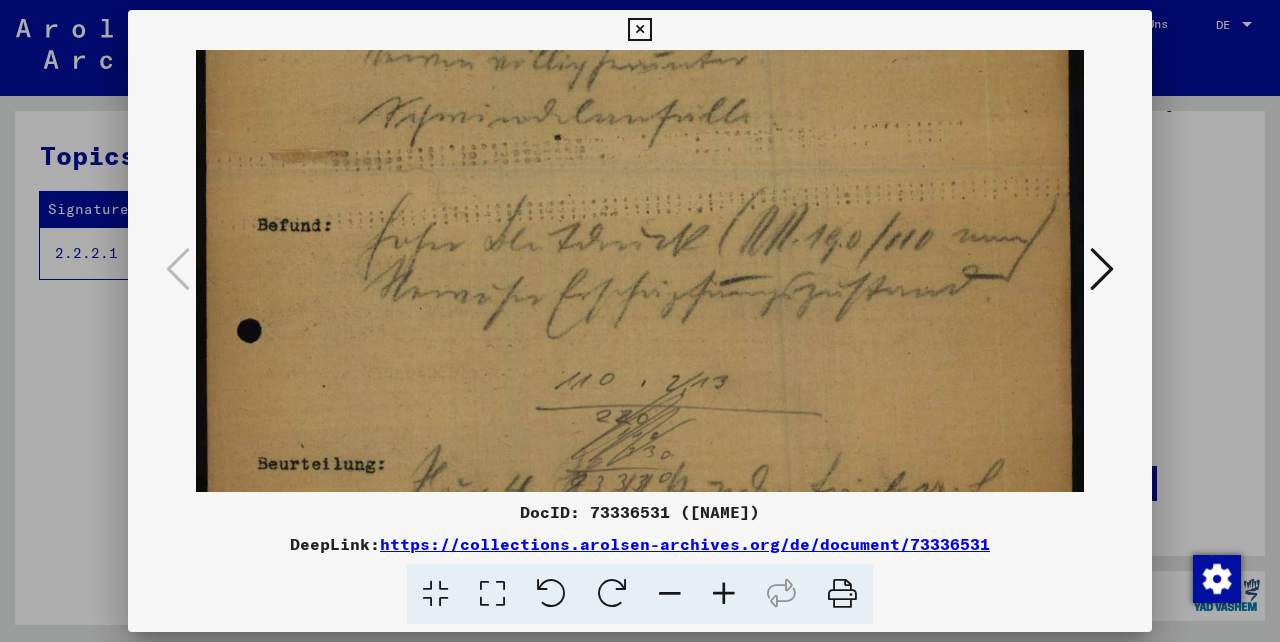 drag, startPoint x: 715, startPoint y: 390, endPoint x: 847, endPoint y: -119, distance: 525.8374 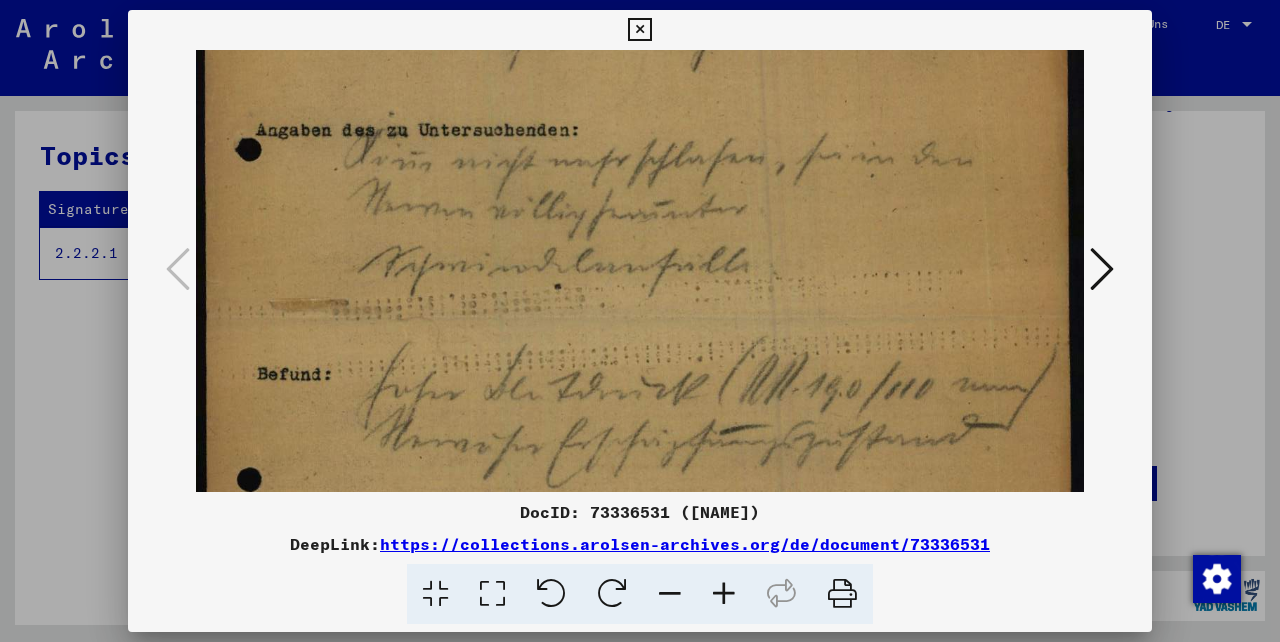 drag, startPoint x: 734, startPoint y: 309, endPoint x: 724, endPoint y: 470, distance: 161.31026 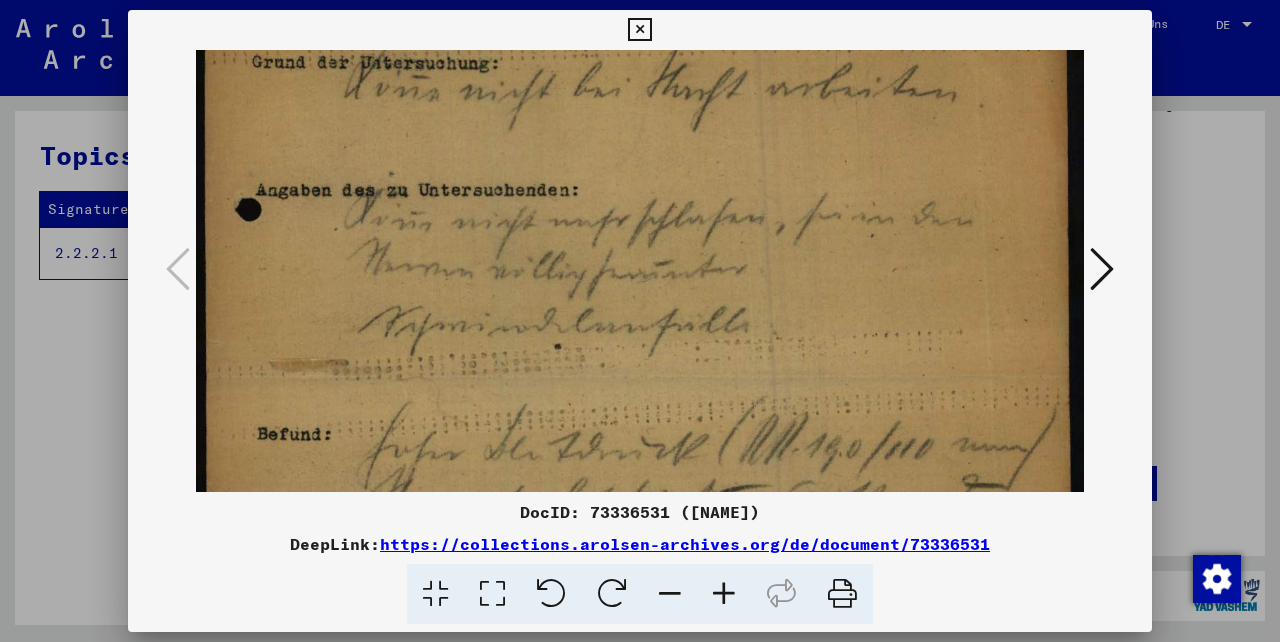 scroll, scrollTop: 0, scrollLeft: 0, axis: both 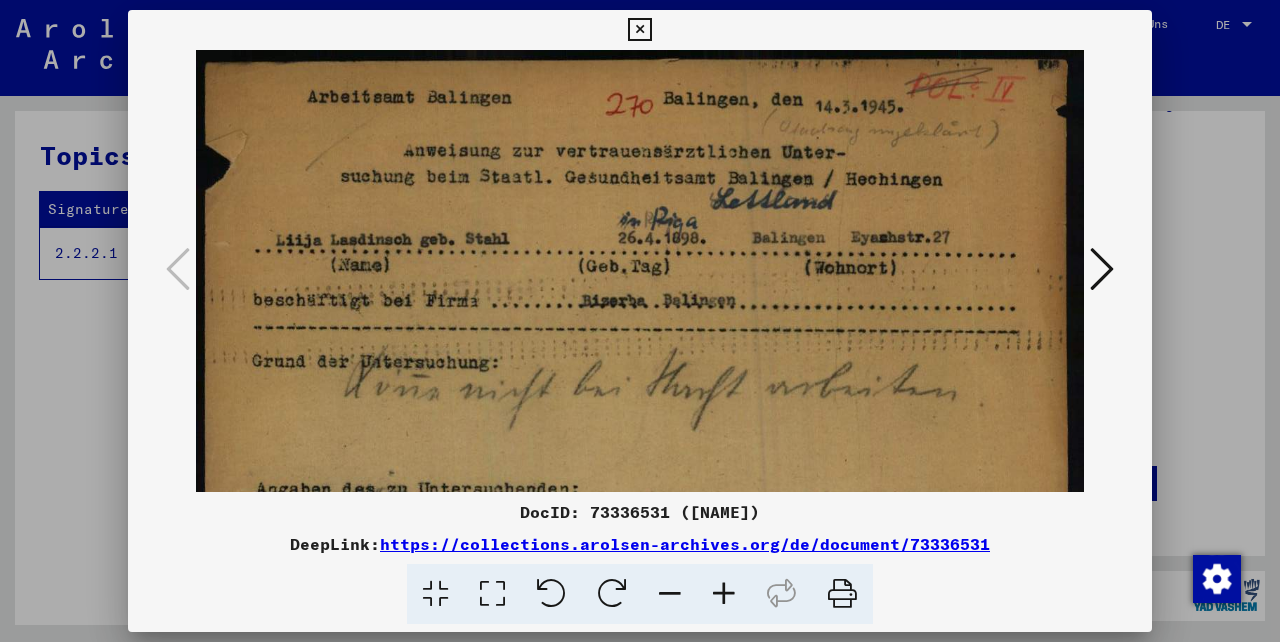 drag, startPoint x: 750, startPoint y: 331, endPoint x: 753, endPoint y: 743, distance: 412.01093 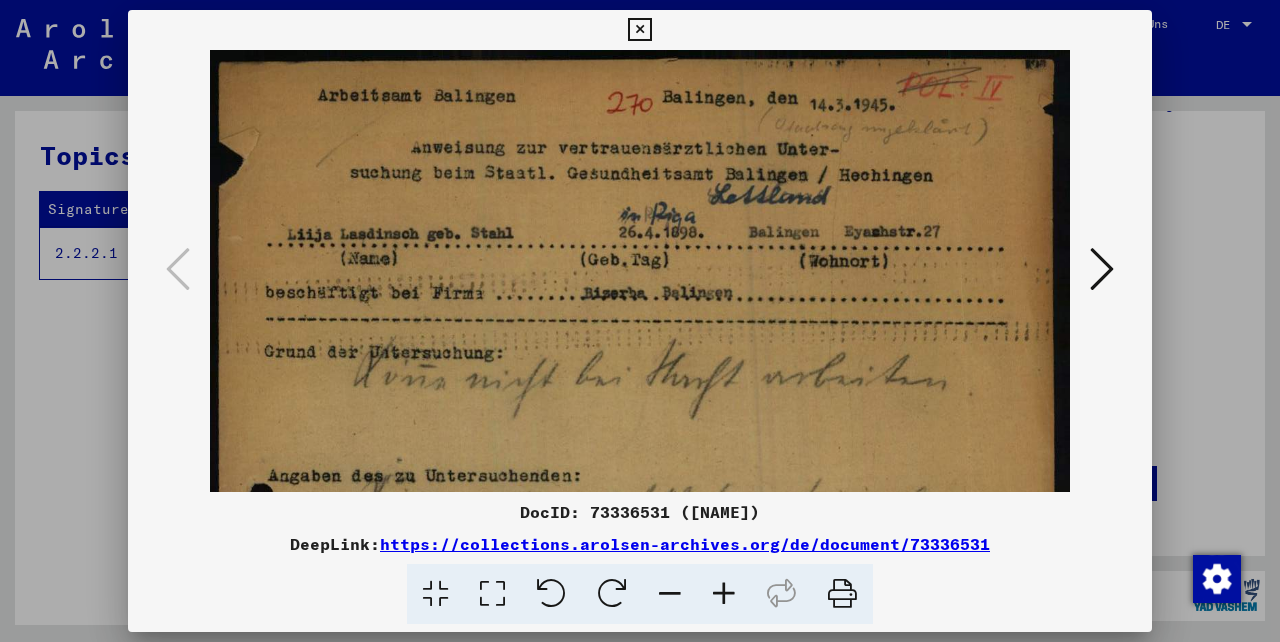 click at bounding box center (670, 594) 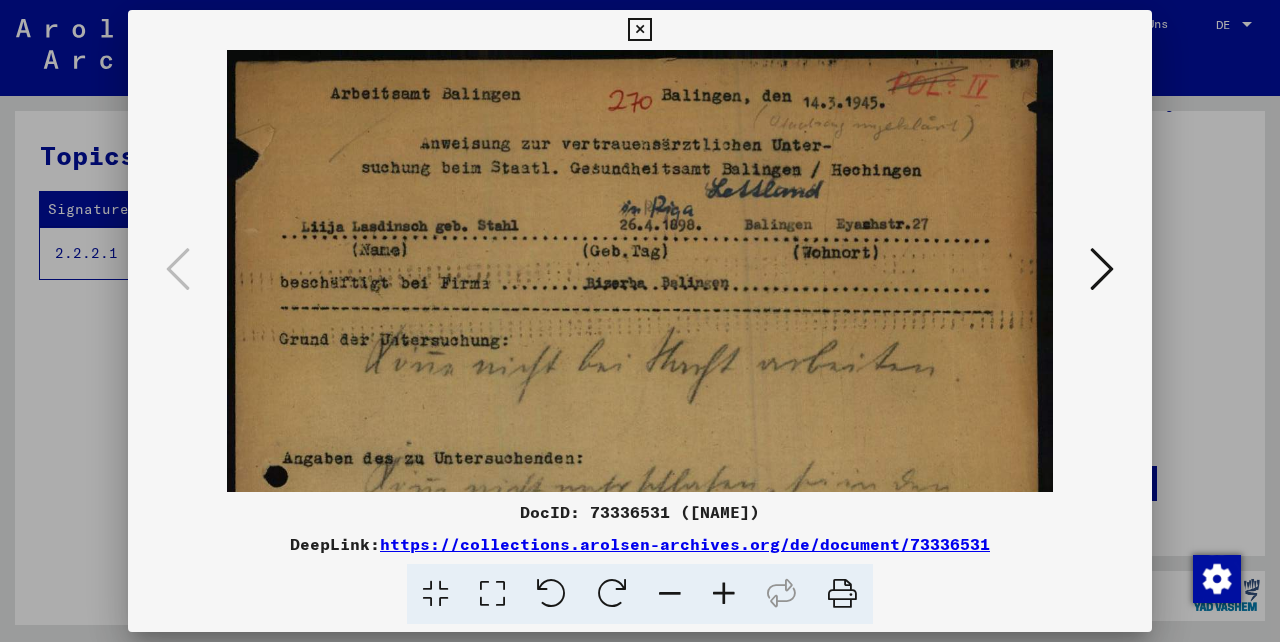 click at bounding box center [670, 594] 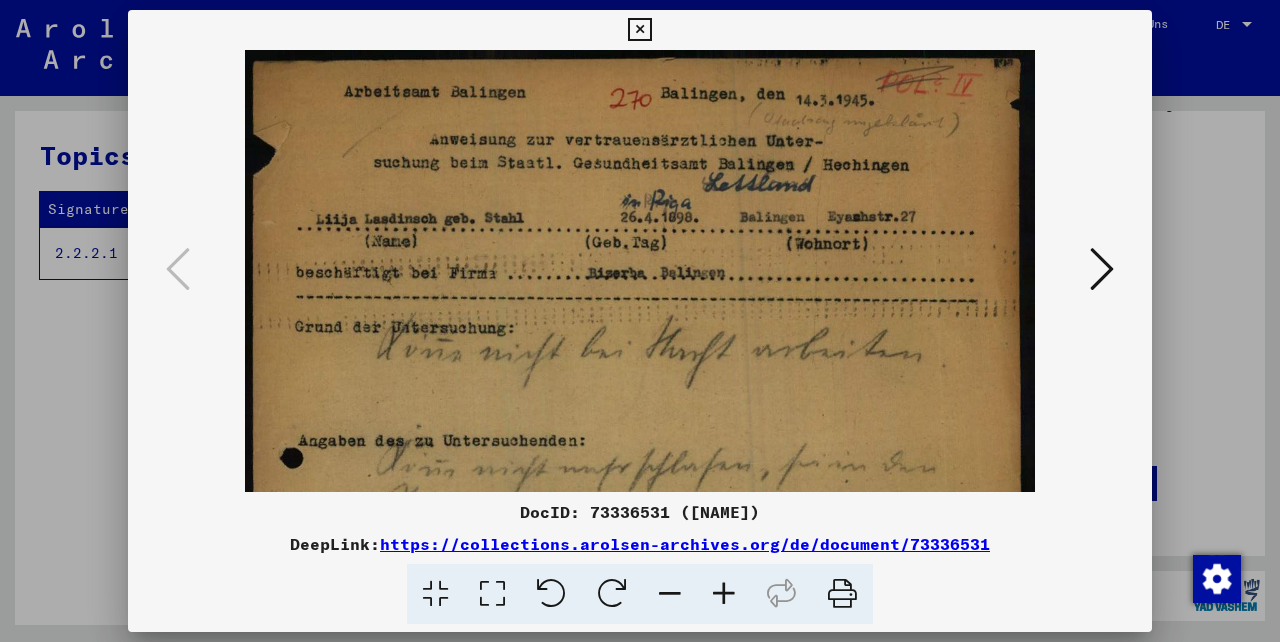 click at bounding box center (670, 594) 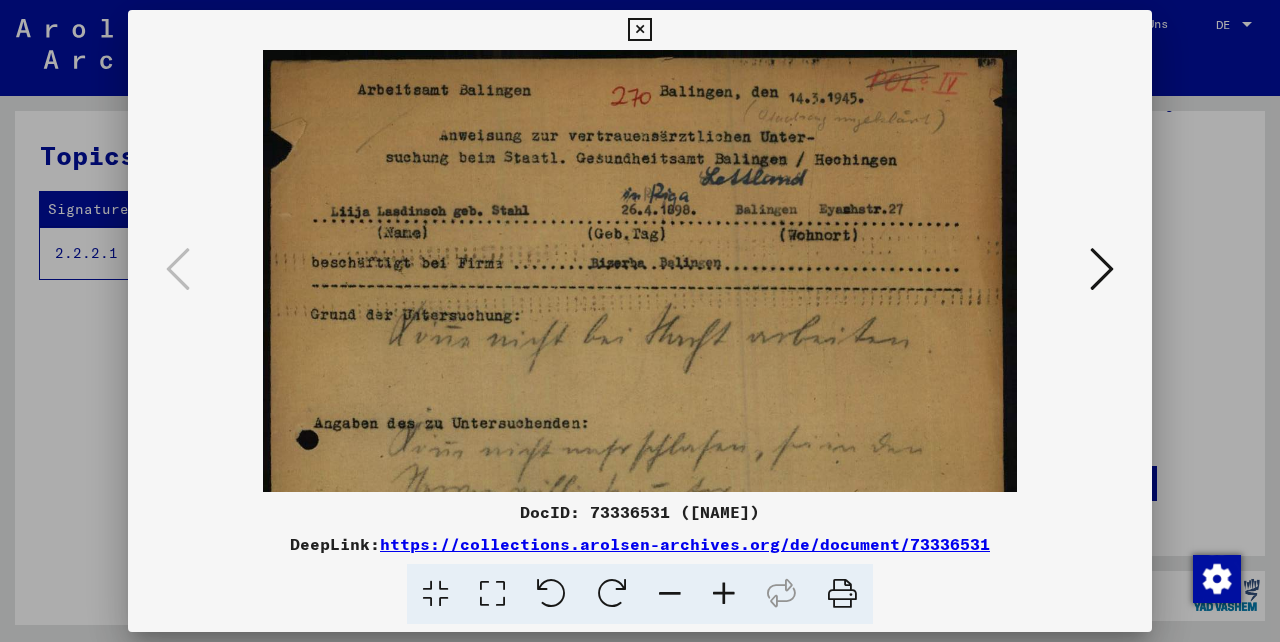 click at bounding box center [670, 594] 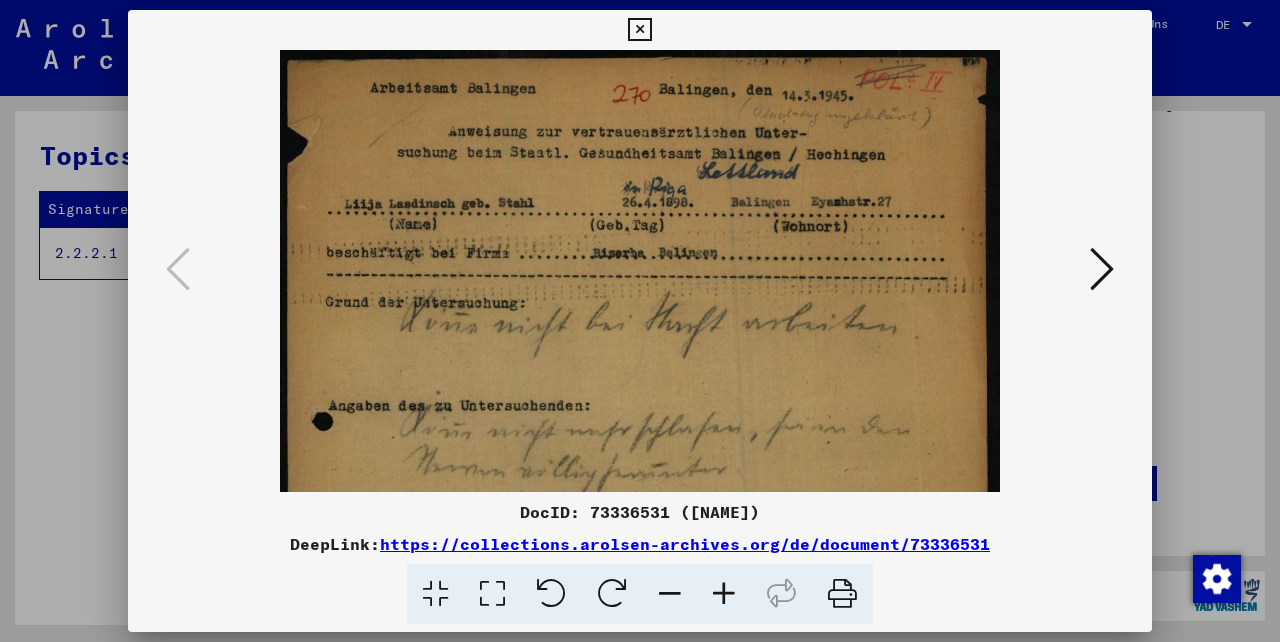 click at bounding box center (670, 594) 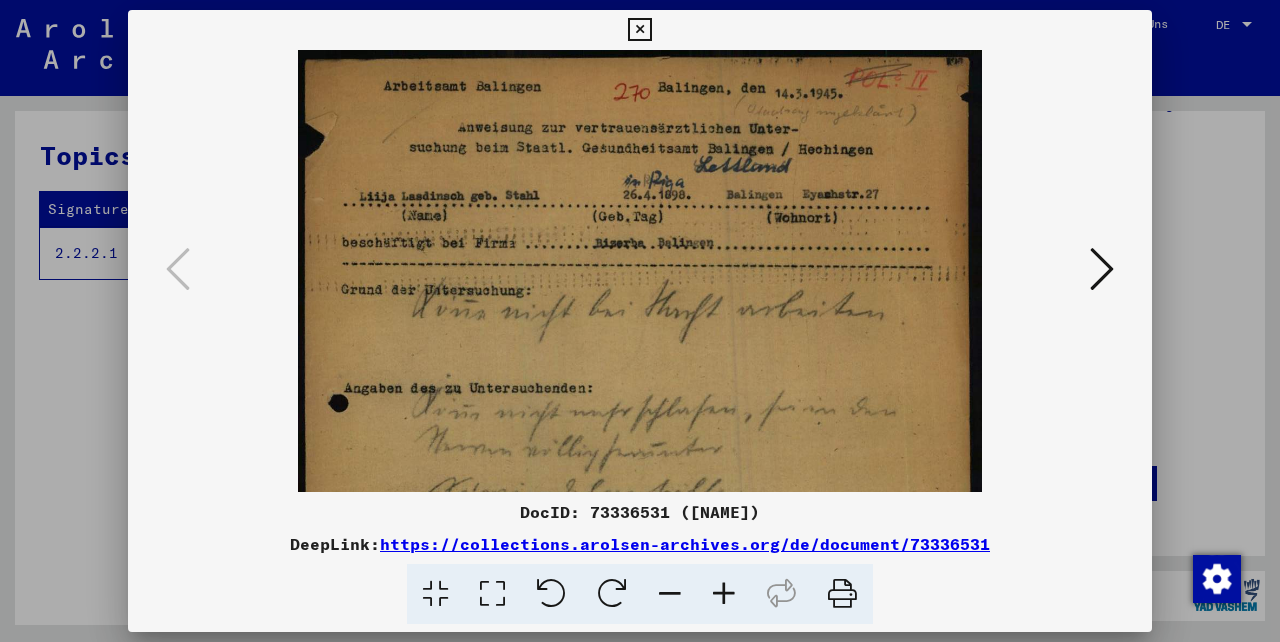 click at bounding box center (724, 594) 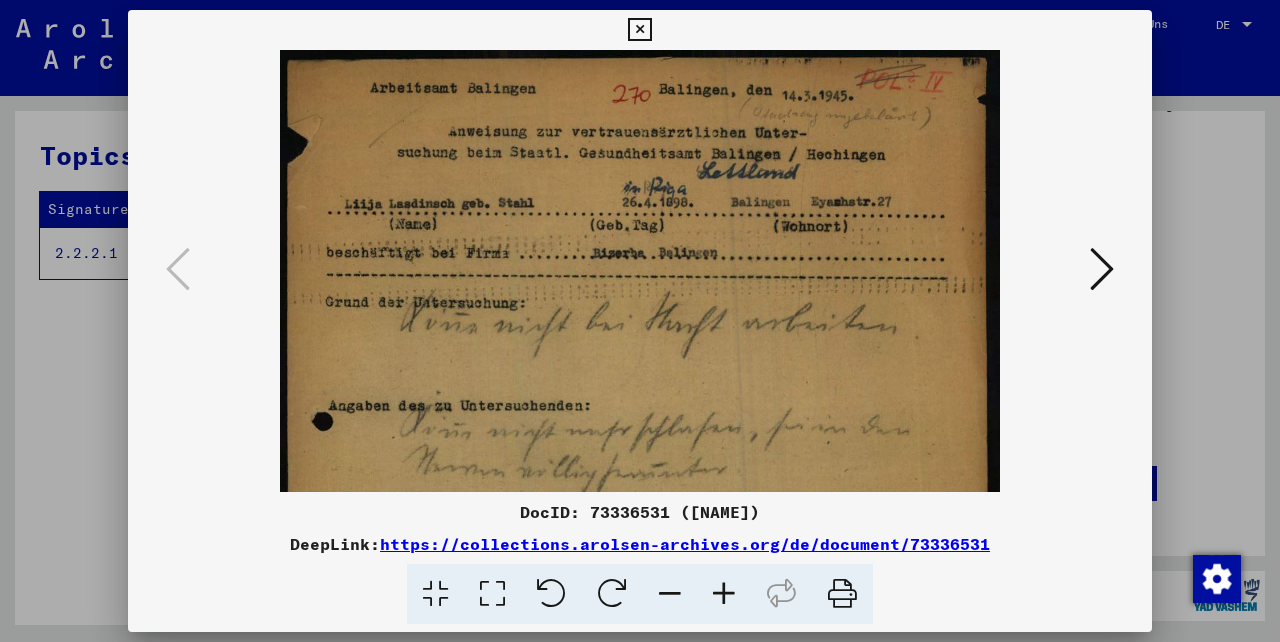 click at bounding box center (724, 594) 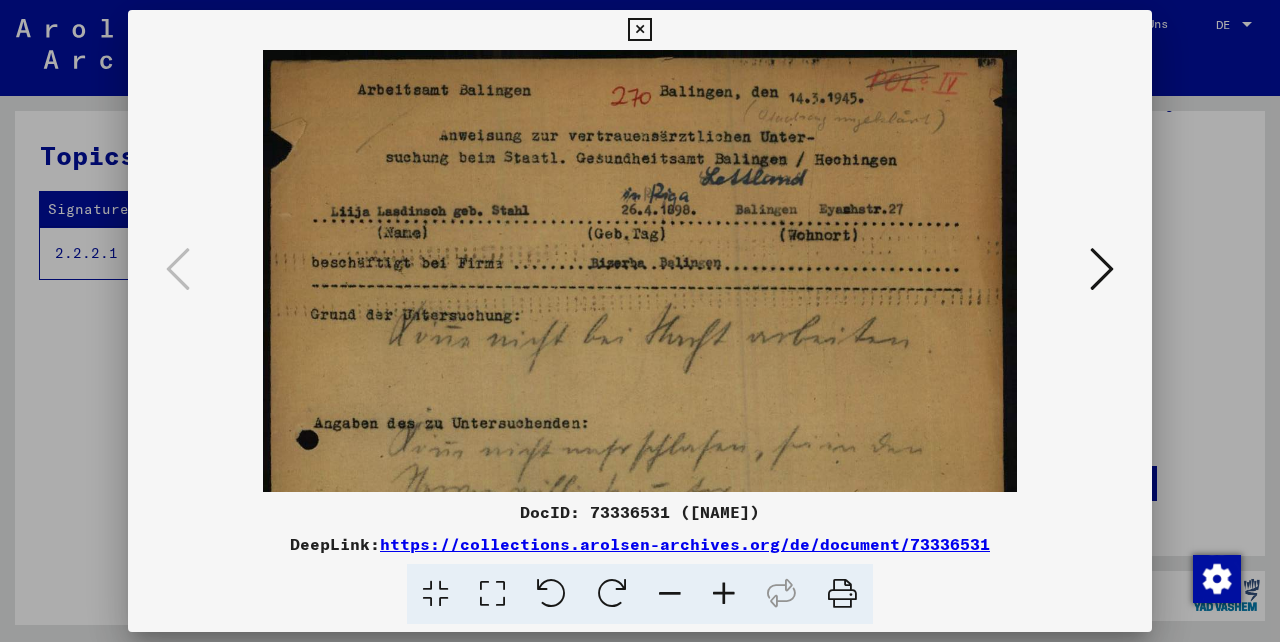 click at bounding box center (724, 594) 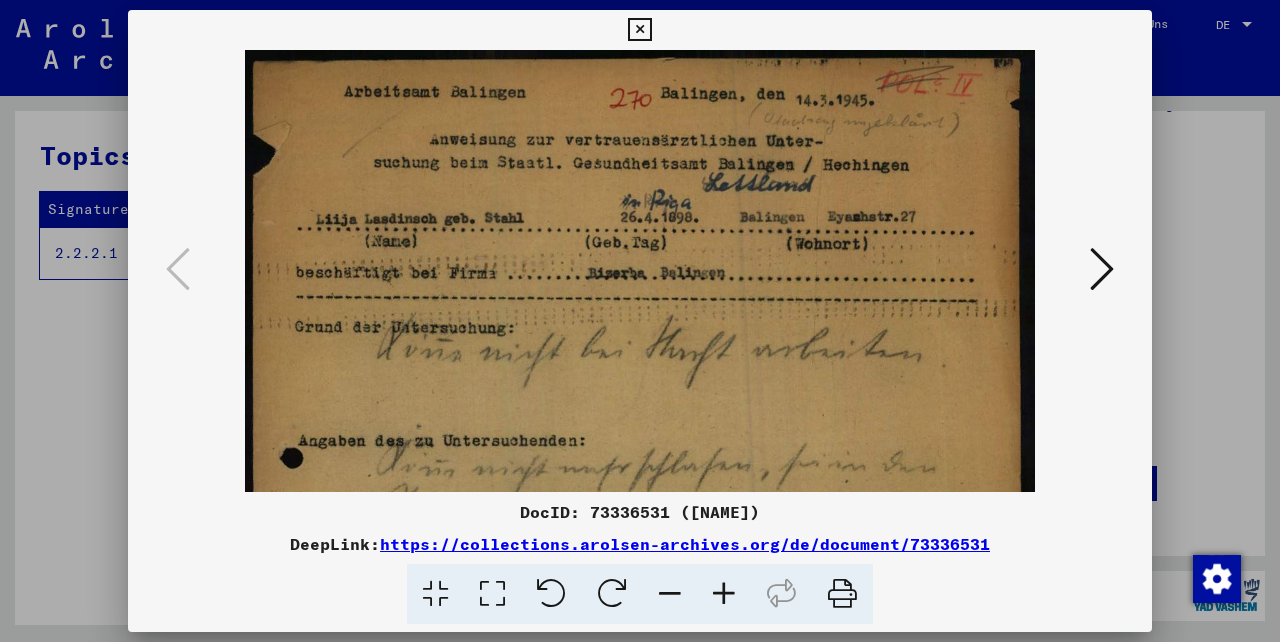 click at bounding box center (724, 594) 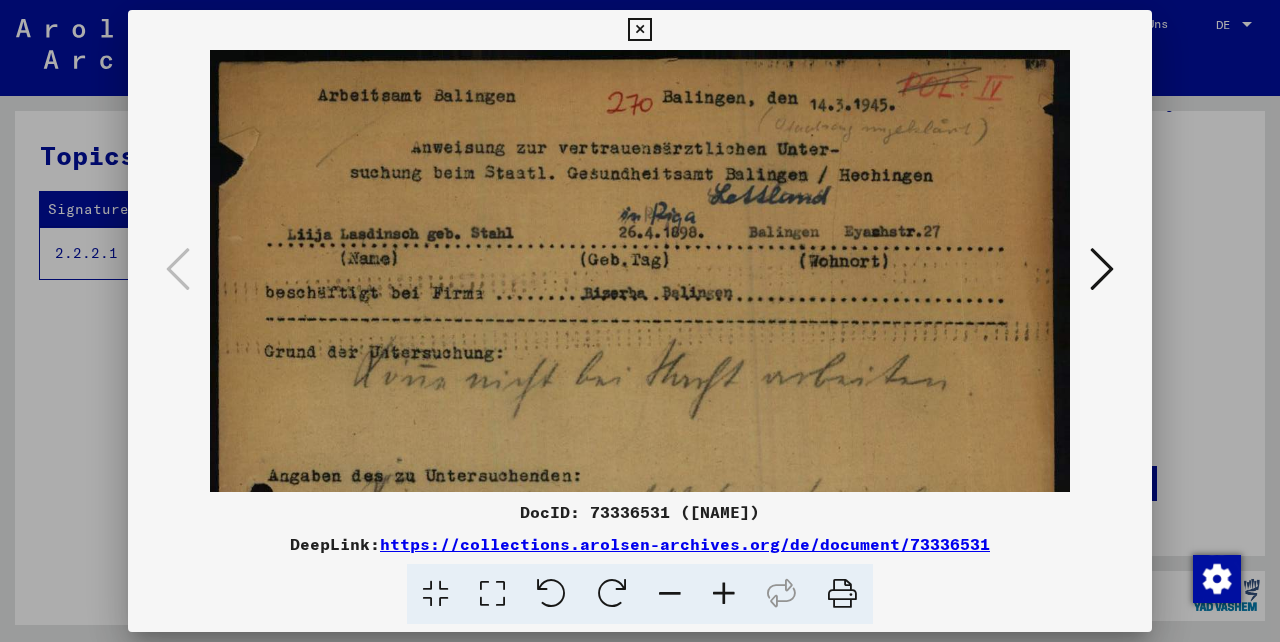 click at bounding box center [724, 594] 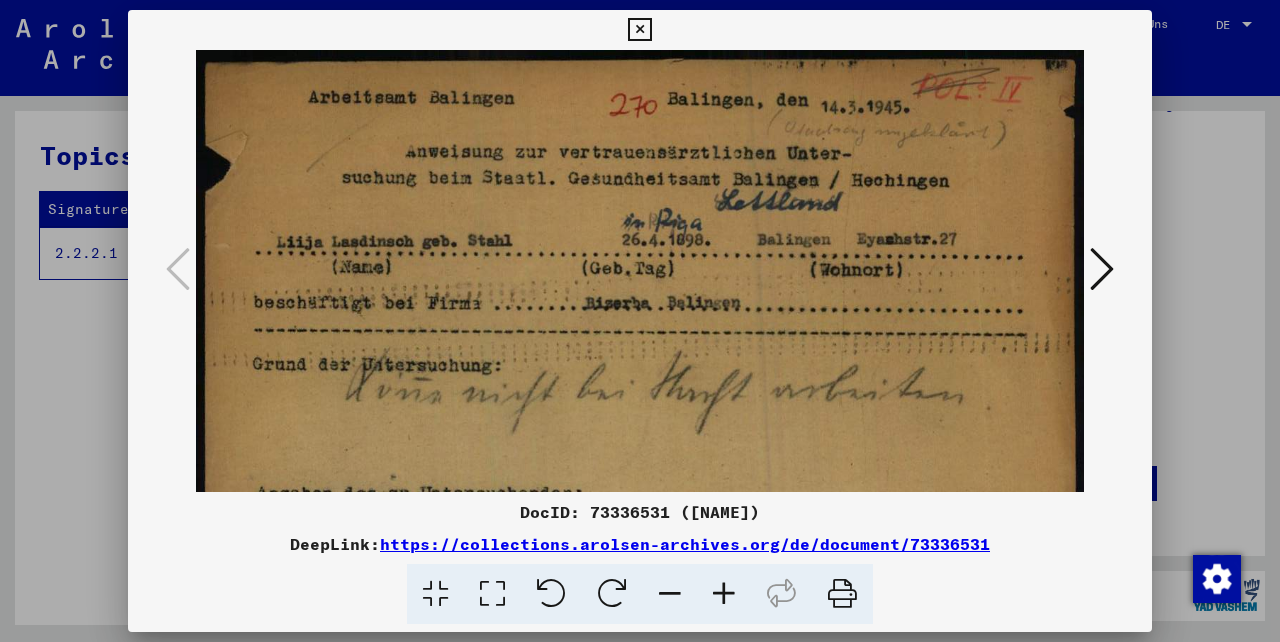 click at bounding box center (724, 594) 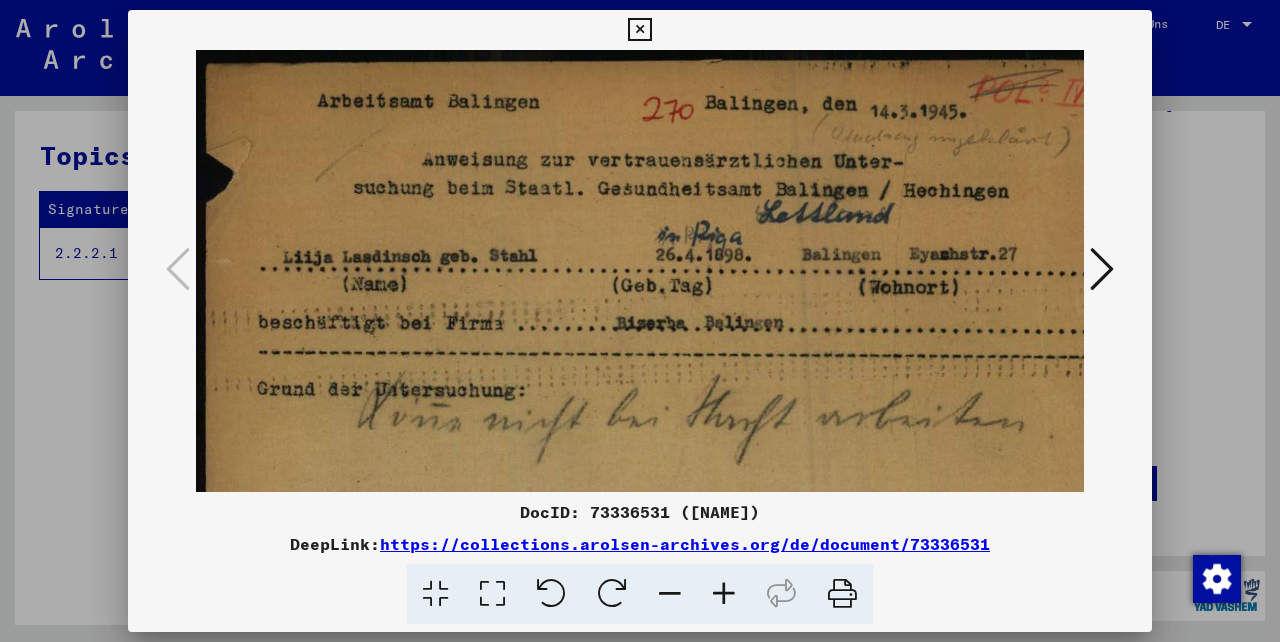click at bounding box center [724, 594] 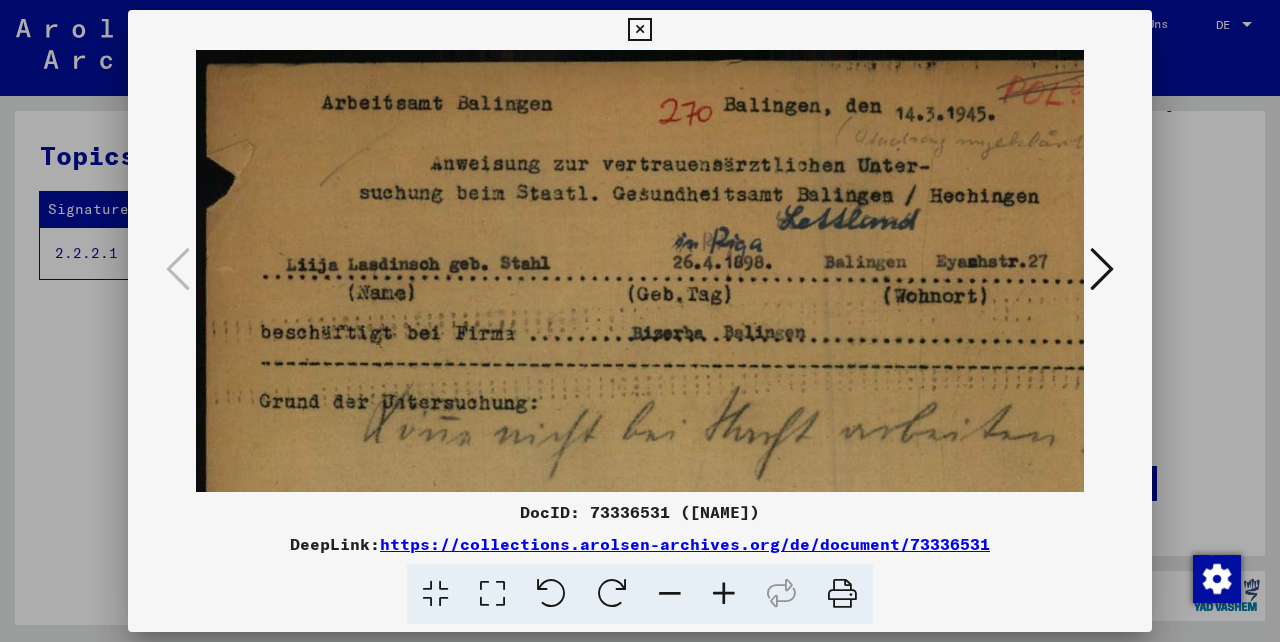 click at bounding box center [724, 594] 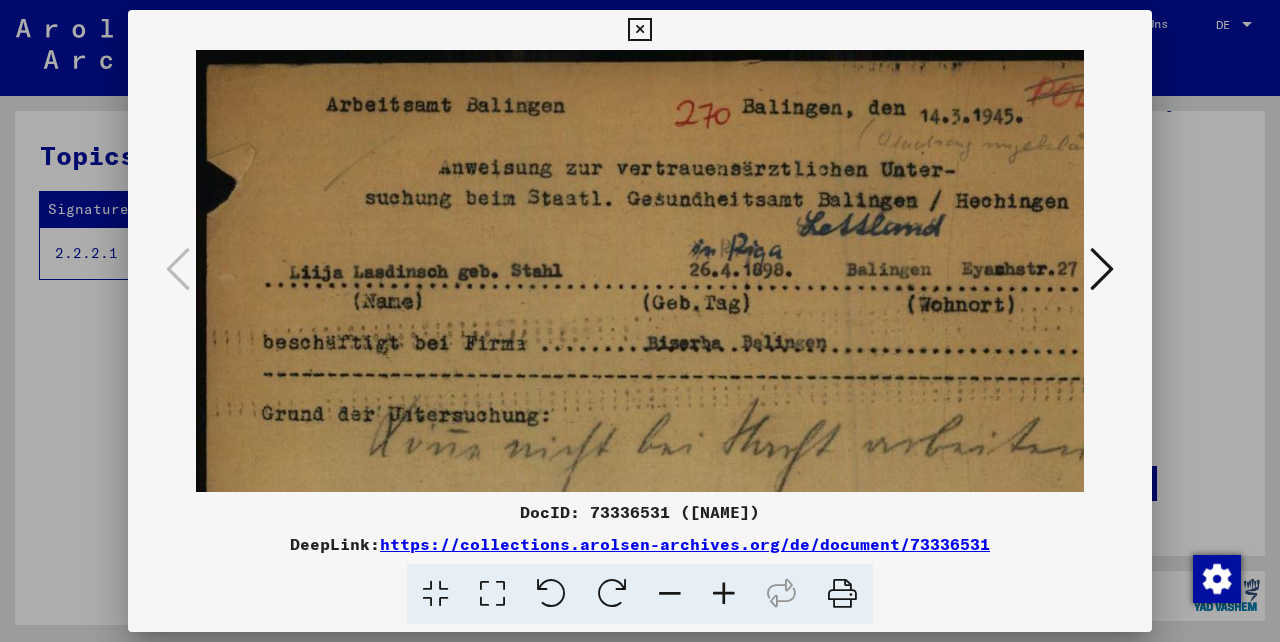 click at bounding box center (724, 594) 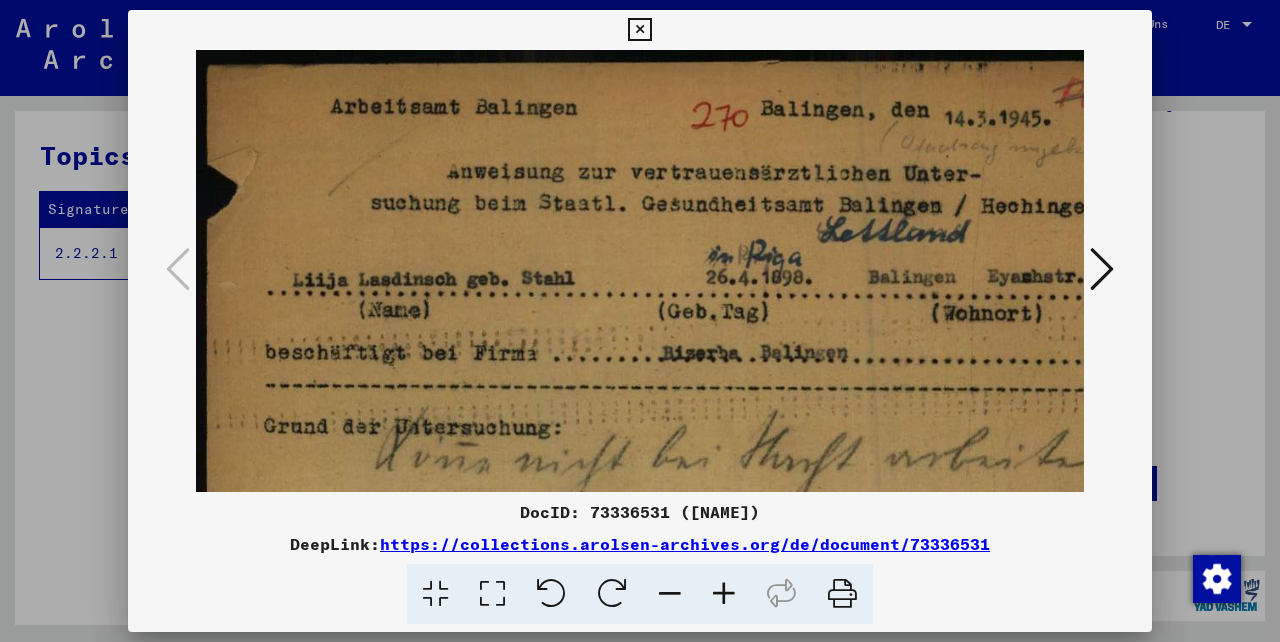 click at bounding box center (724, 594) 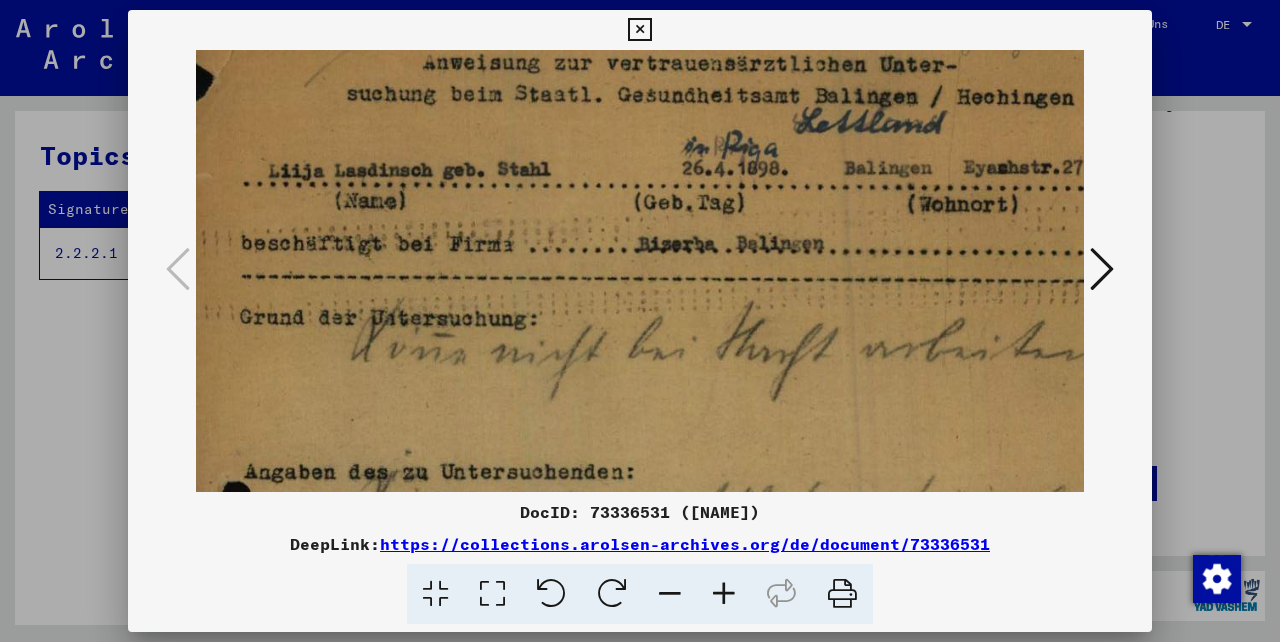 scroll, scrollTop: 136, scrollLeft: 30, axis: both 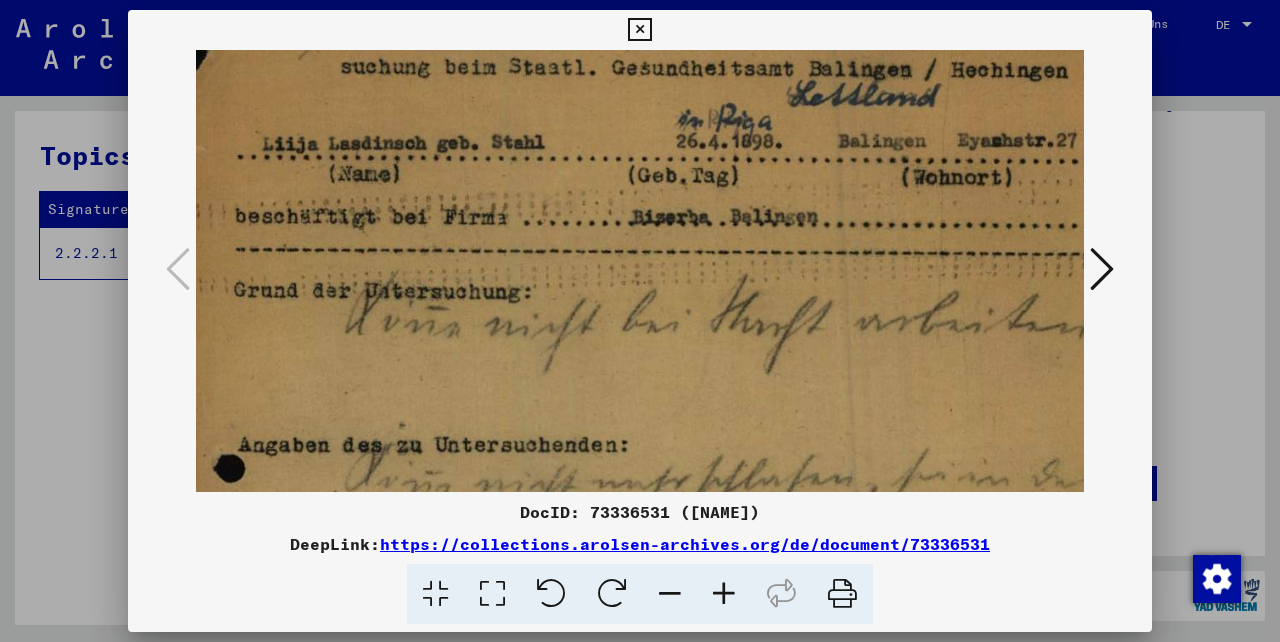 drag, startPoint x: 794, startPoint y: 406, endPoint x: 764, endPoint y: 270, distance: 139.26952 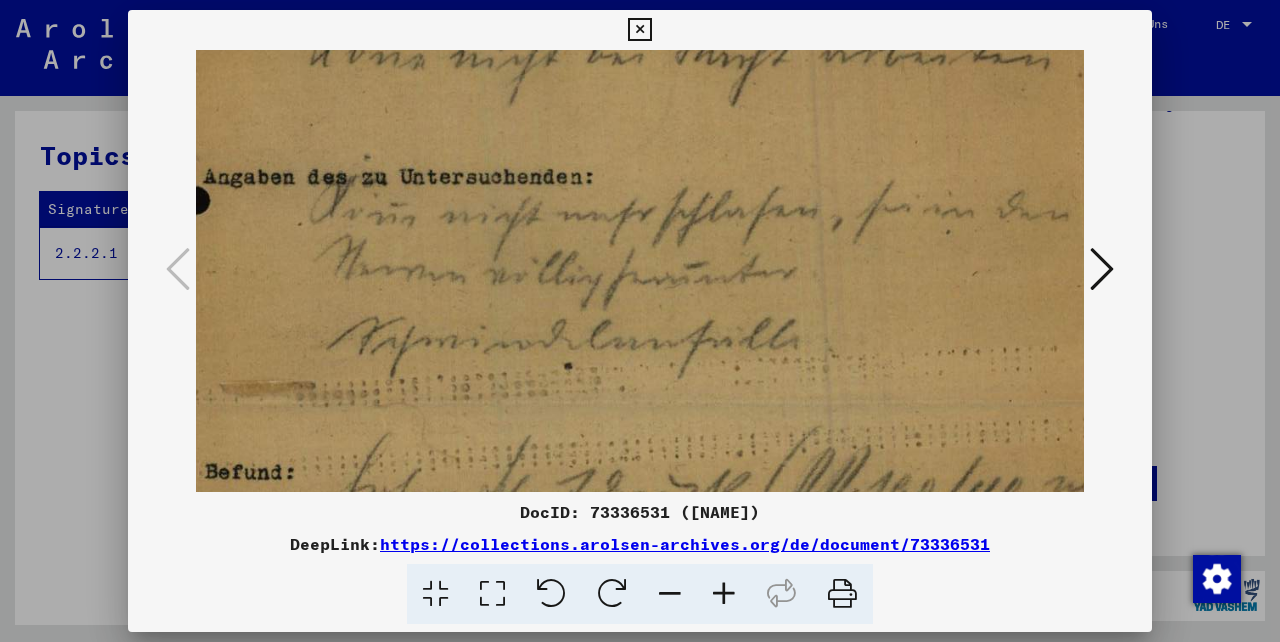 scroll, scrollTop: 408, scrollLeft: 64, axis: both 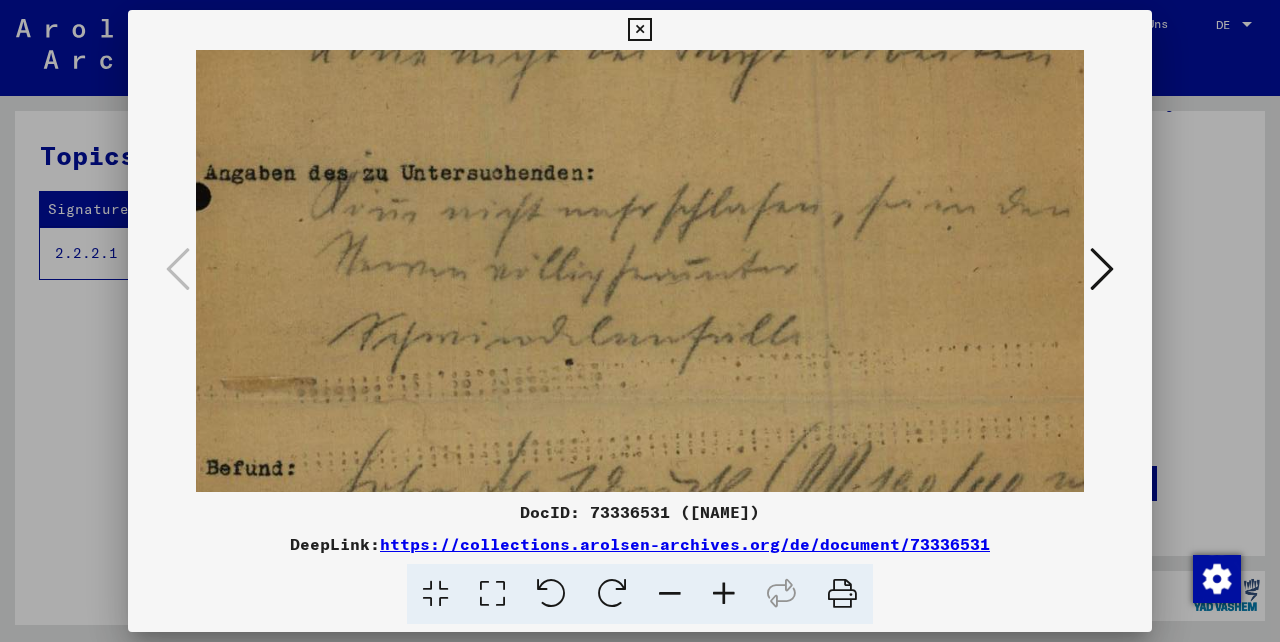 drag, startPoint x: 782, startPoint y: 376, endPoint x: 748, endPoint y: 104, distance: 274.11676 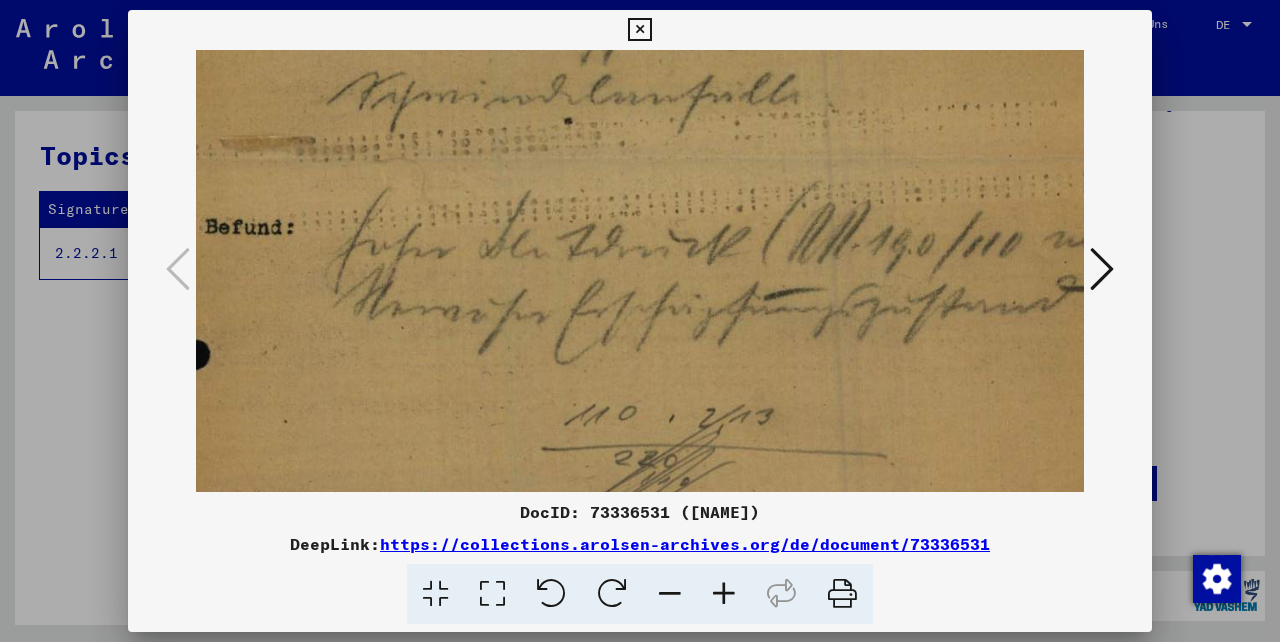 scroll, scrollTop: 652, scrollLeft: 65, axis: both 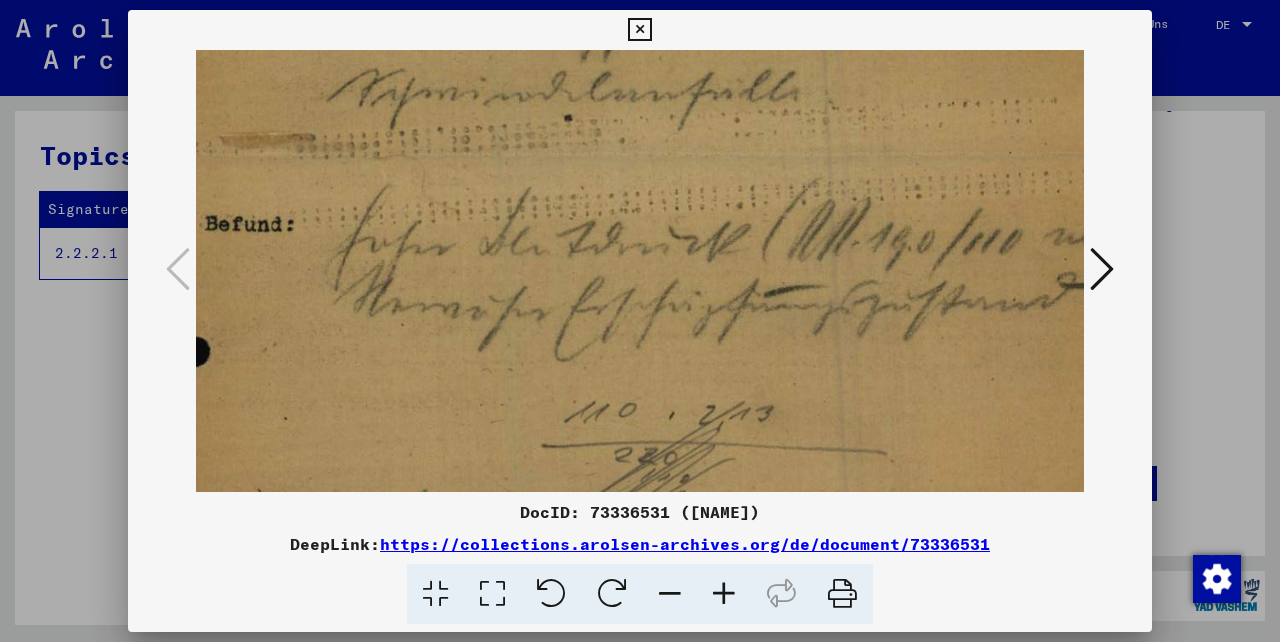 drag, startPoint x: 774, startPoint y: 389, endPoint x: 773, endPoint y: 145, distance: 244.00204 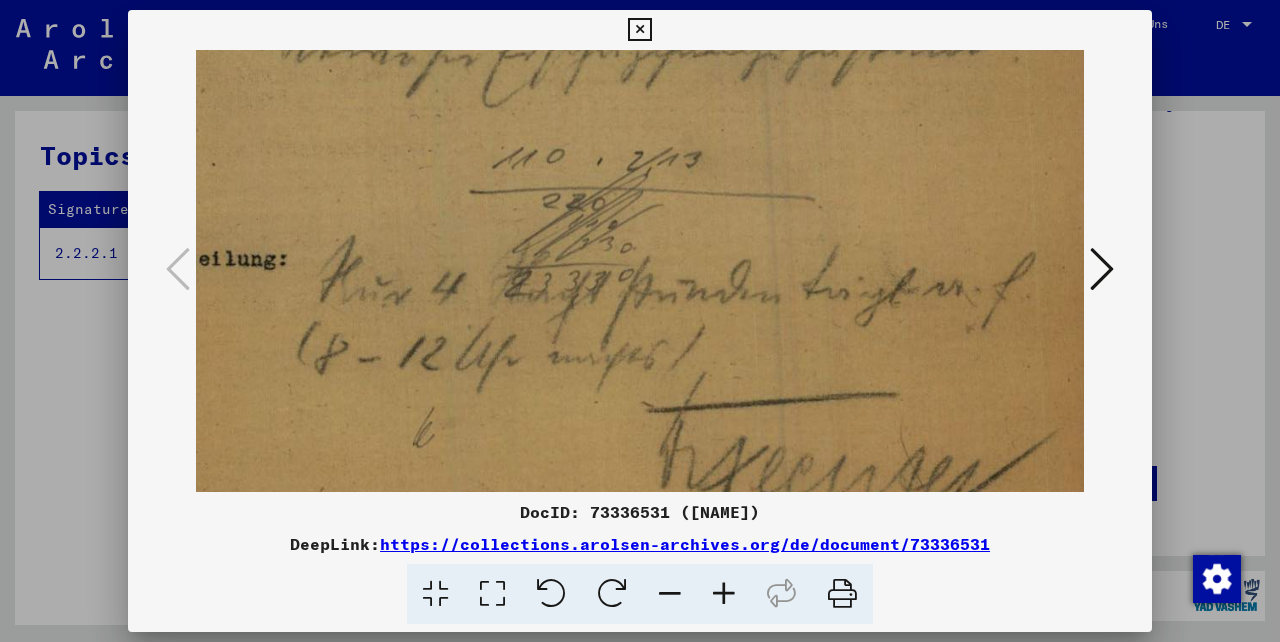 scroll, scrollTop: 755, scrollLeft: 88, axis: both 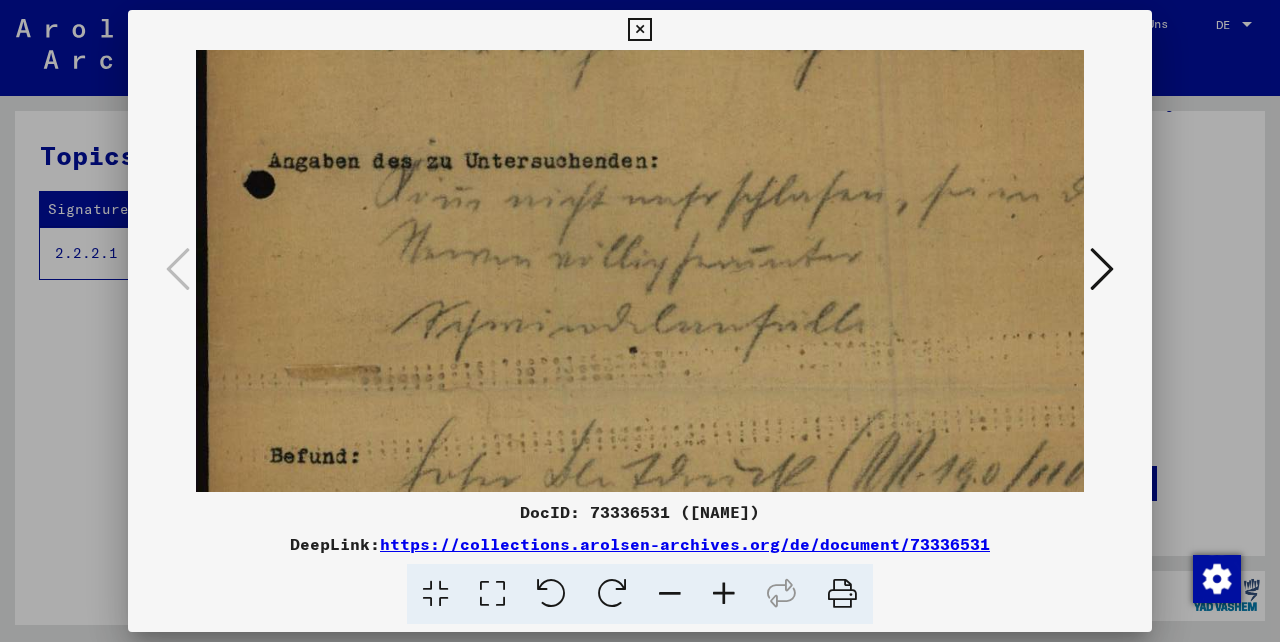 drag, startPoint x: 786, startPoint y: 228, endPoint x: 896, endPoint y: 511, distance: 303.6264 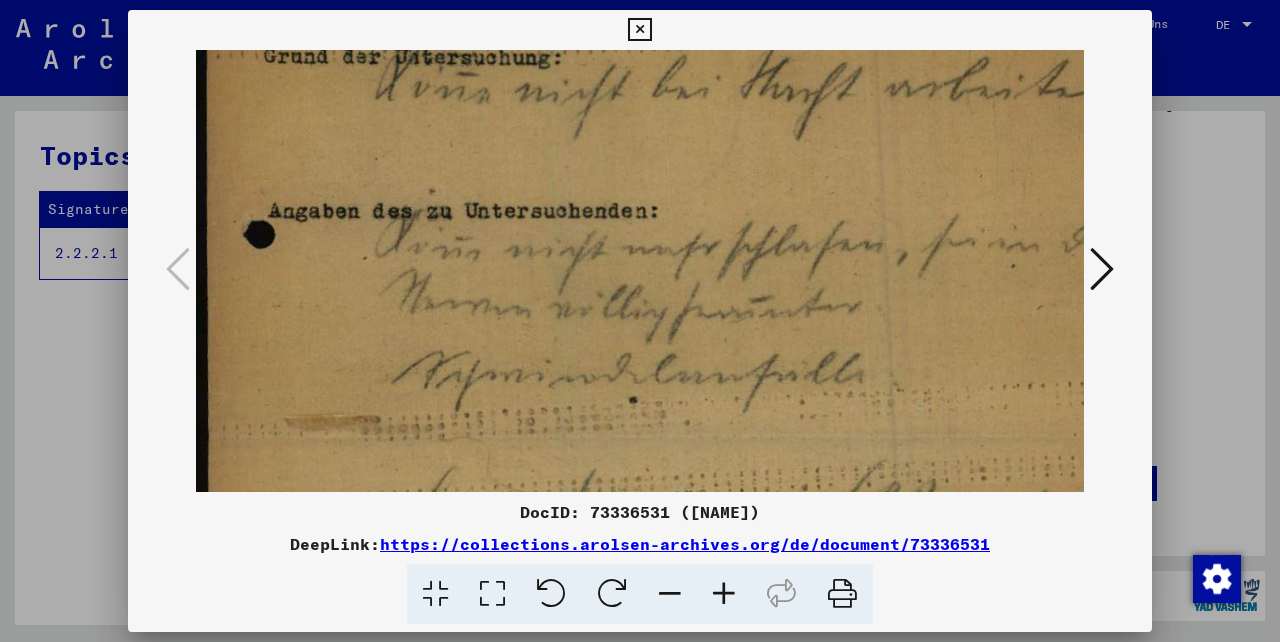 click at bounding box center (639, 30) 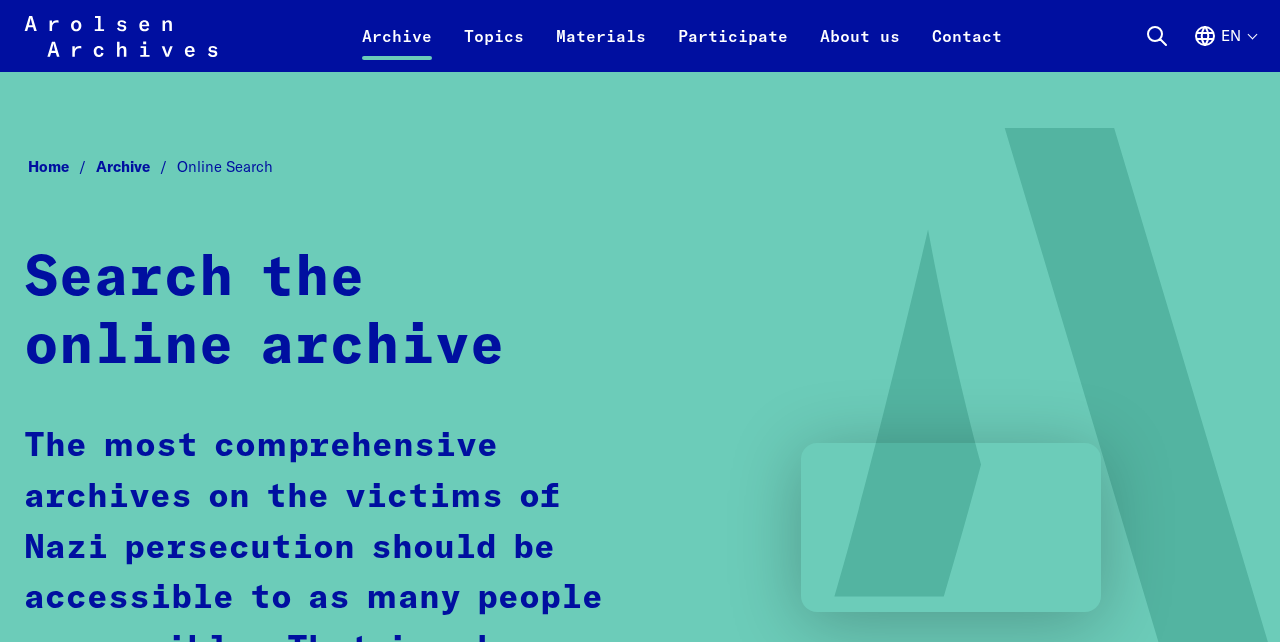 scroll, scrollTop: 1173, scrollLeft: 0, axis: vertical 